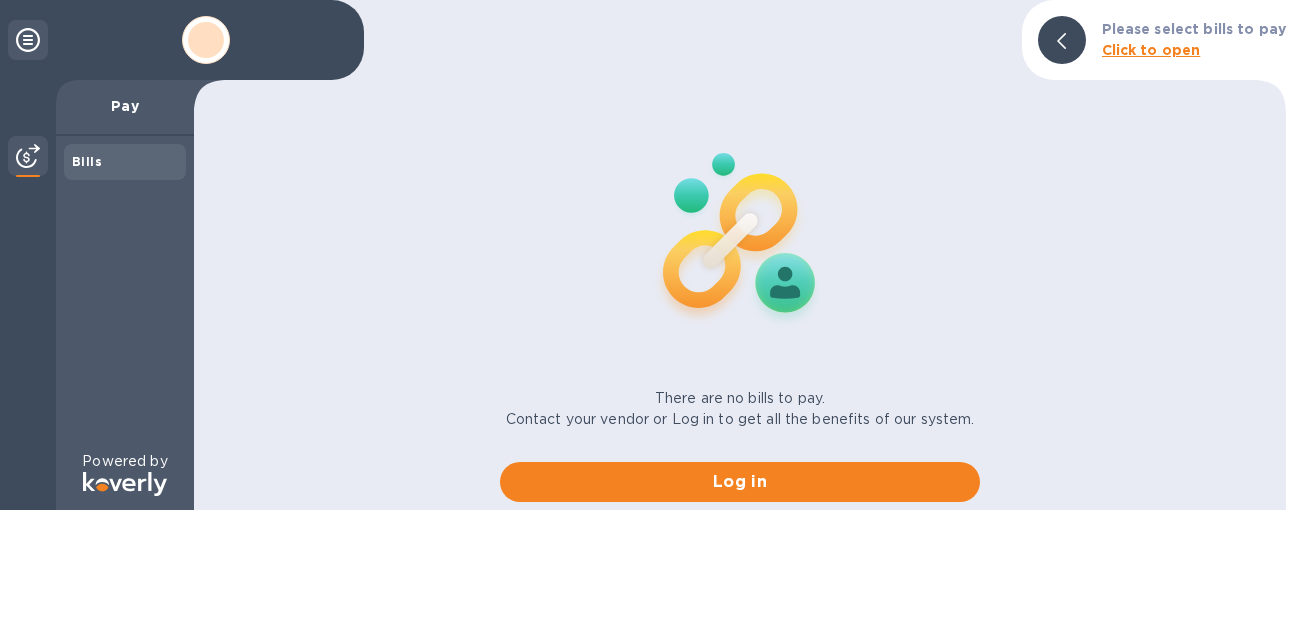 scroll, scrollTop: 0, scrollLeft: 0, axis: both 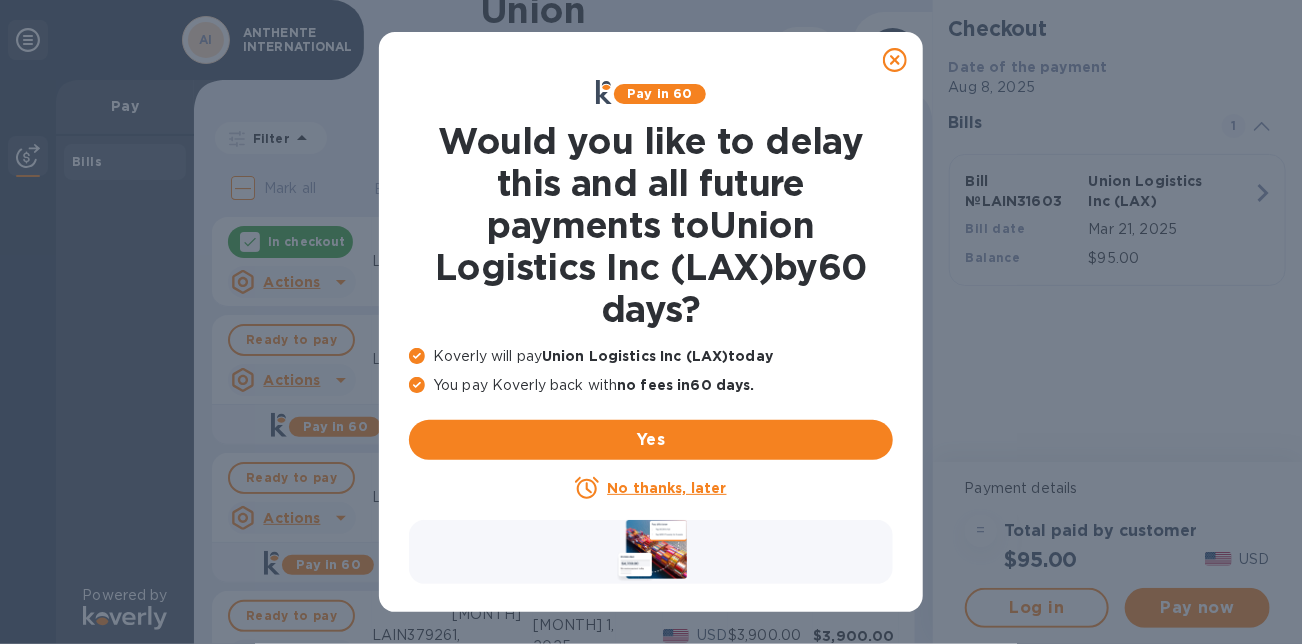 click on "No thanks, later" at bounding box center (666, 488) 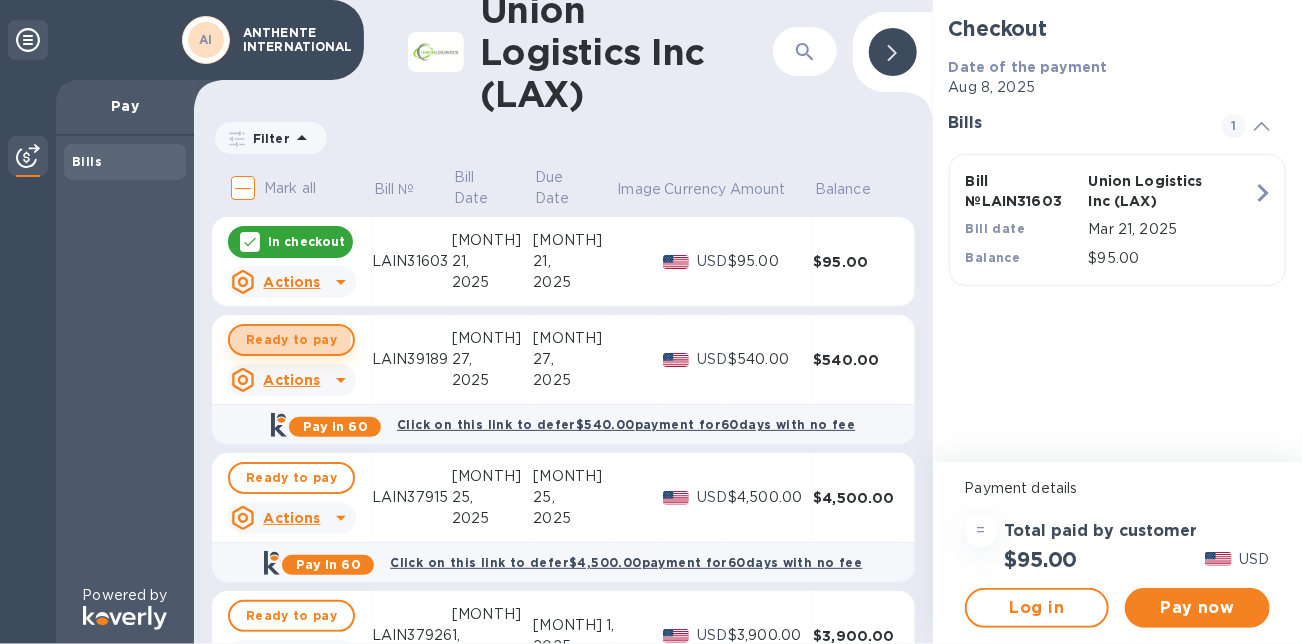 click on "Ready to pay" at bounding box center (291, 340) 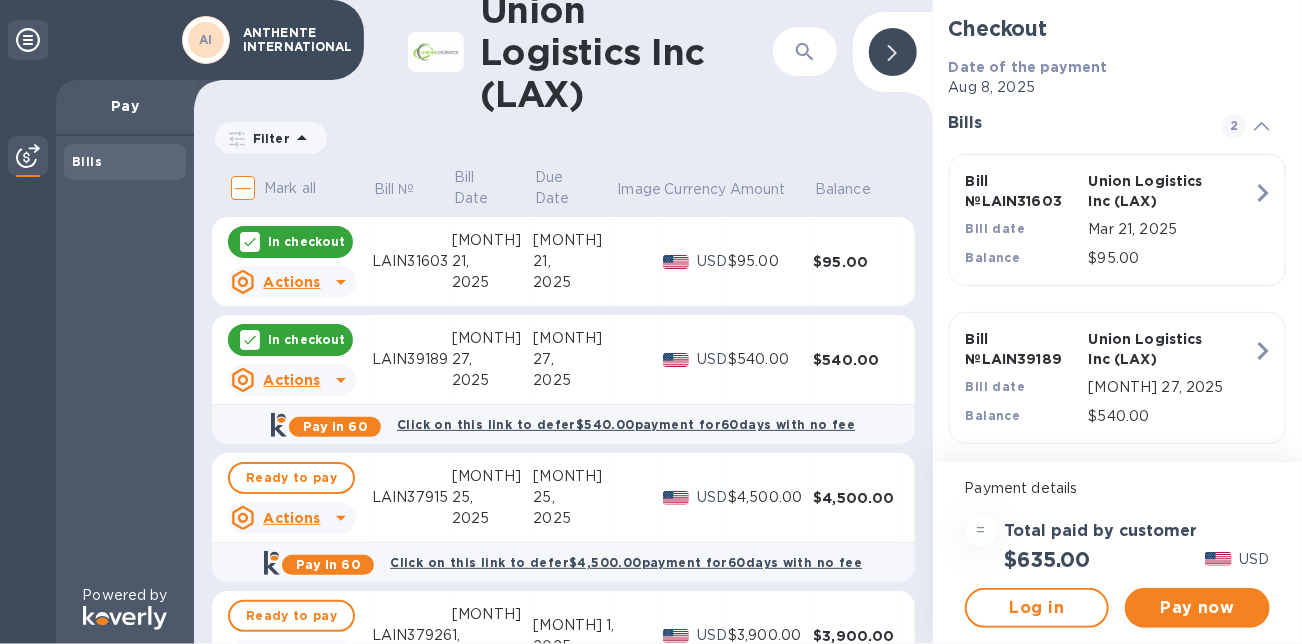 click 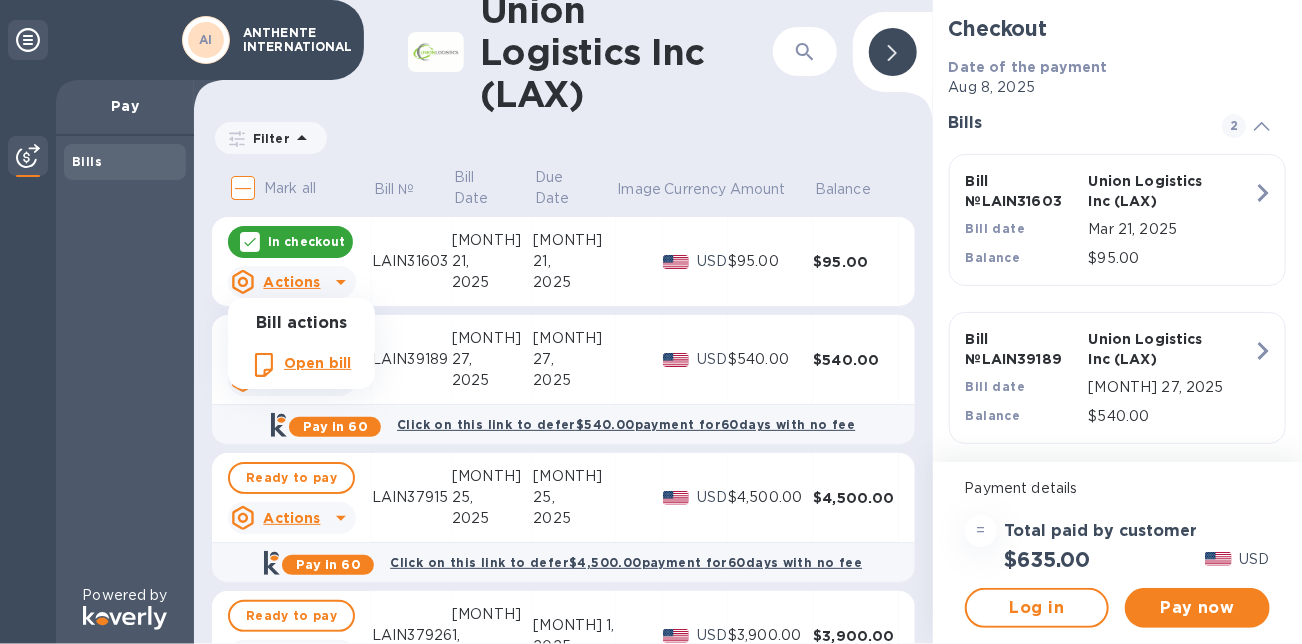 click at bounding box center (651, 322) 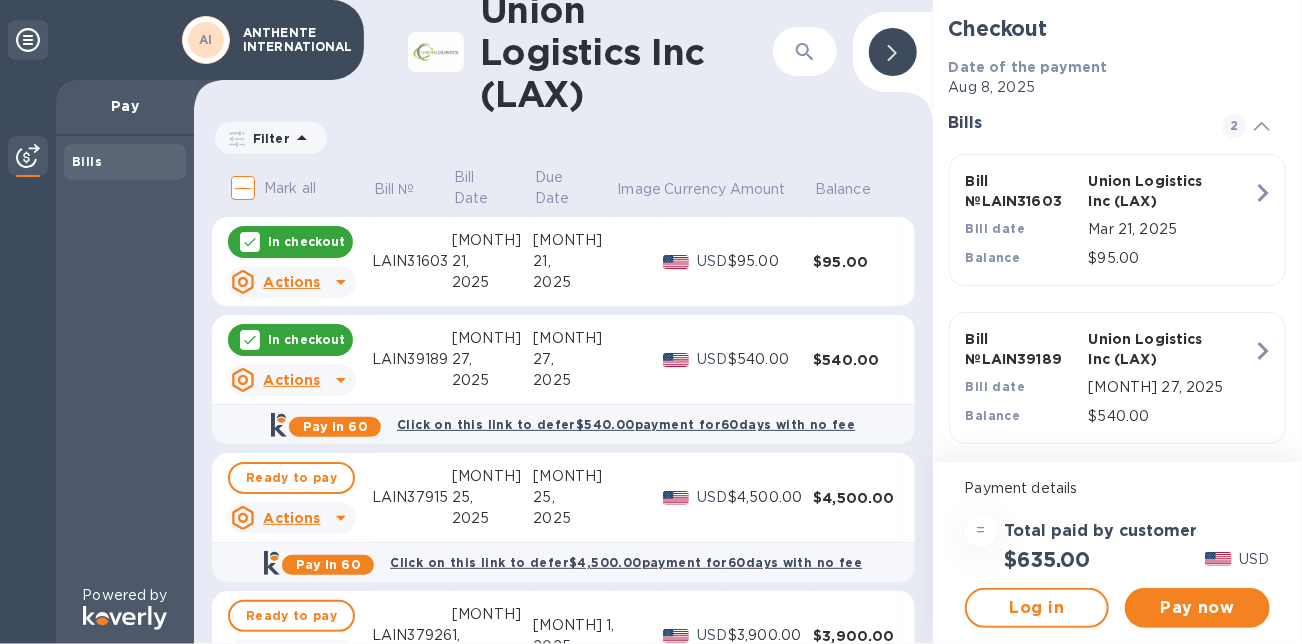 click 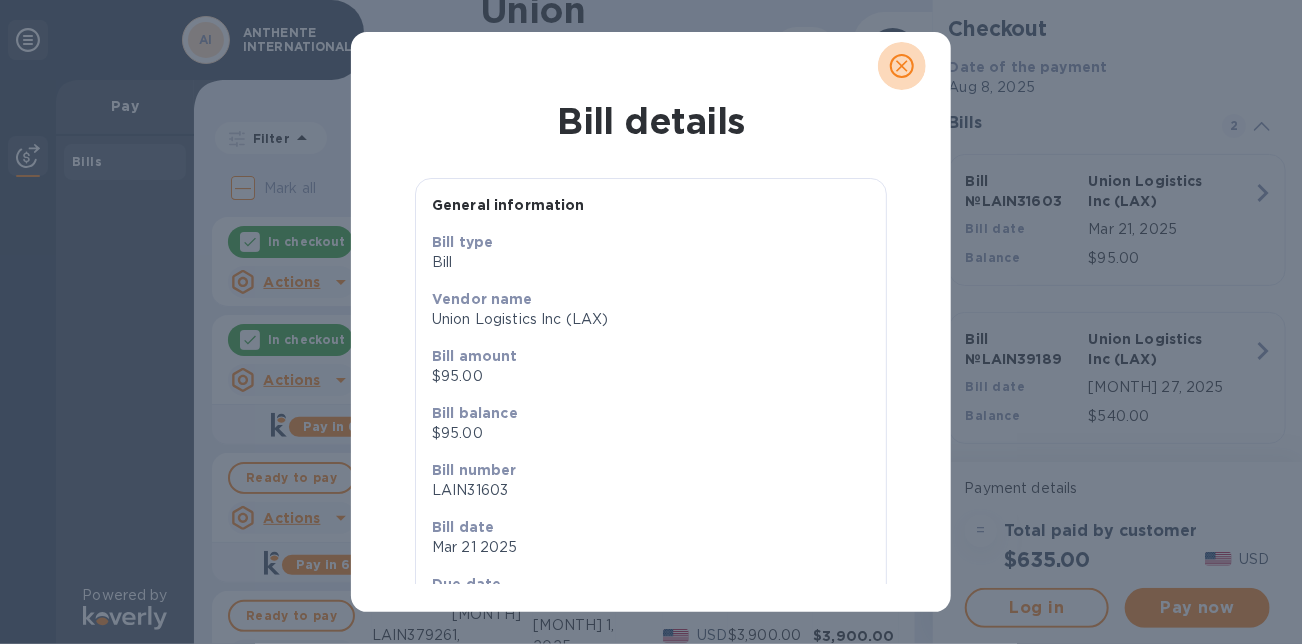 click 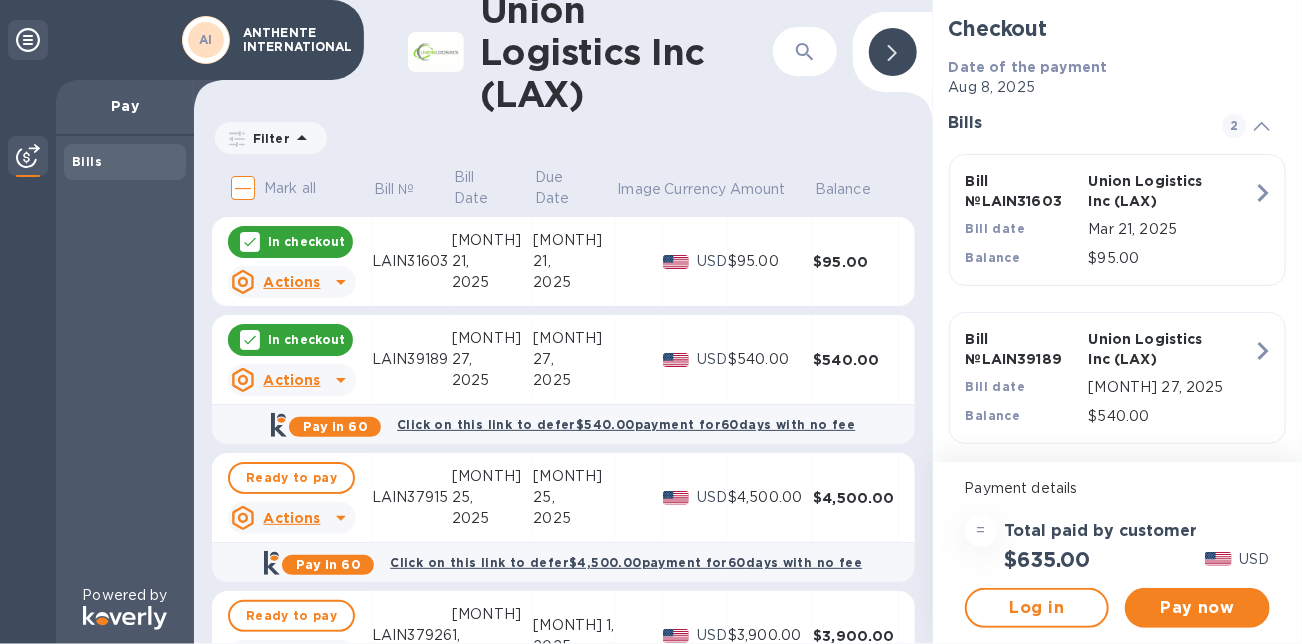 click 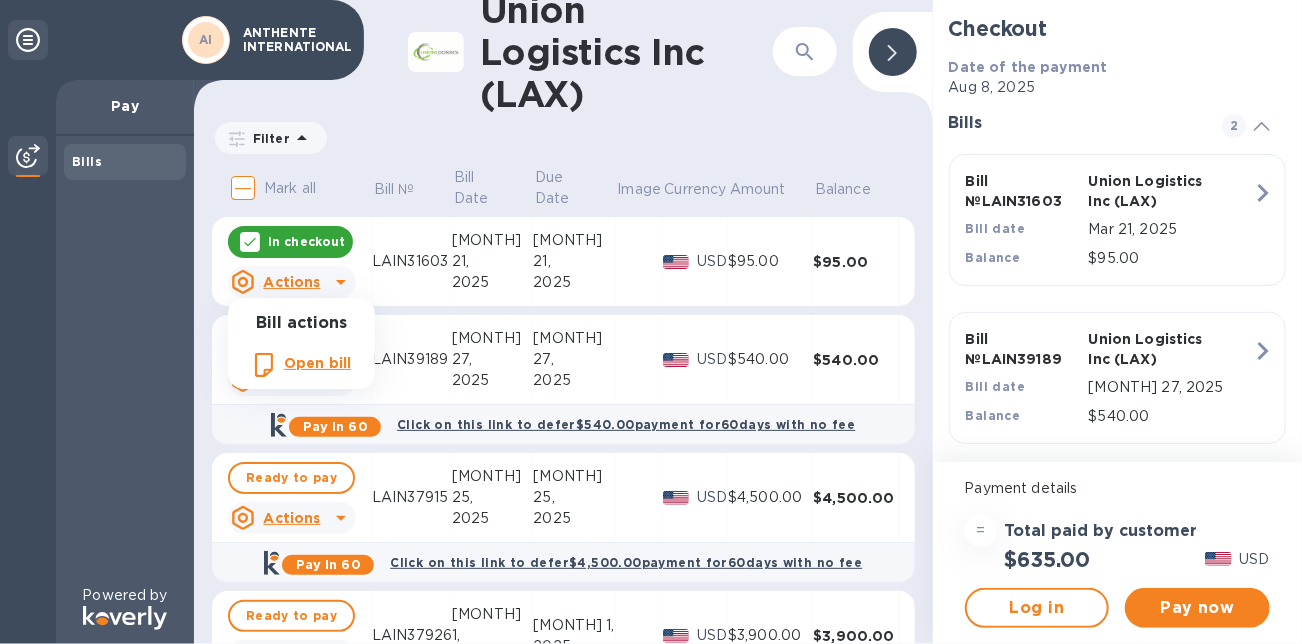 click at bounding box center [651, 322] 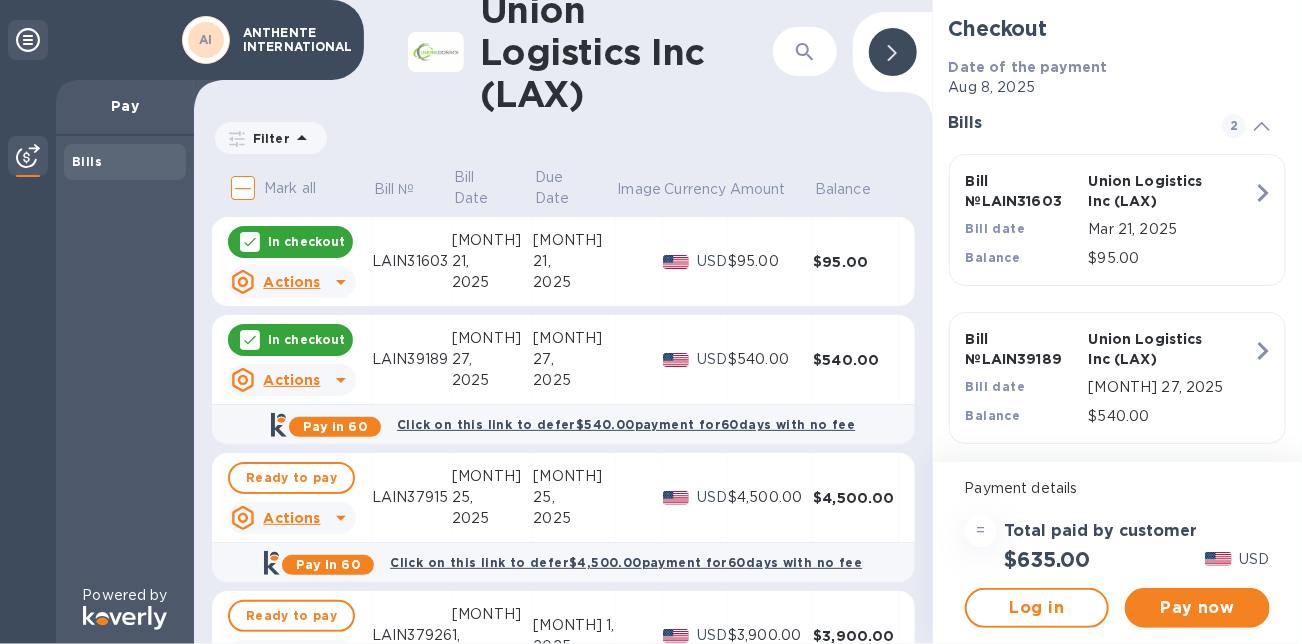 drag, startPoint x: 932, startPoint y: 295, endPoint x: 921, endPoint y: 332, distance: 38.600517 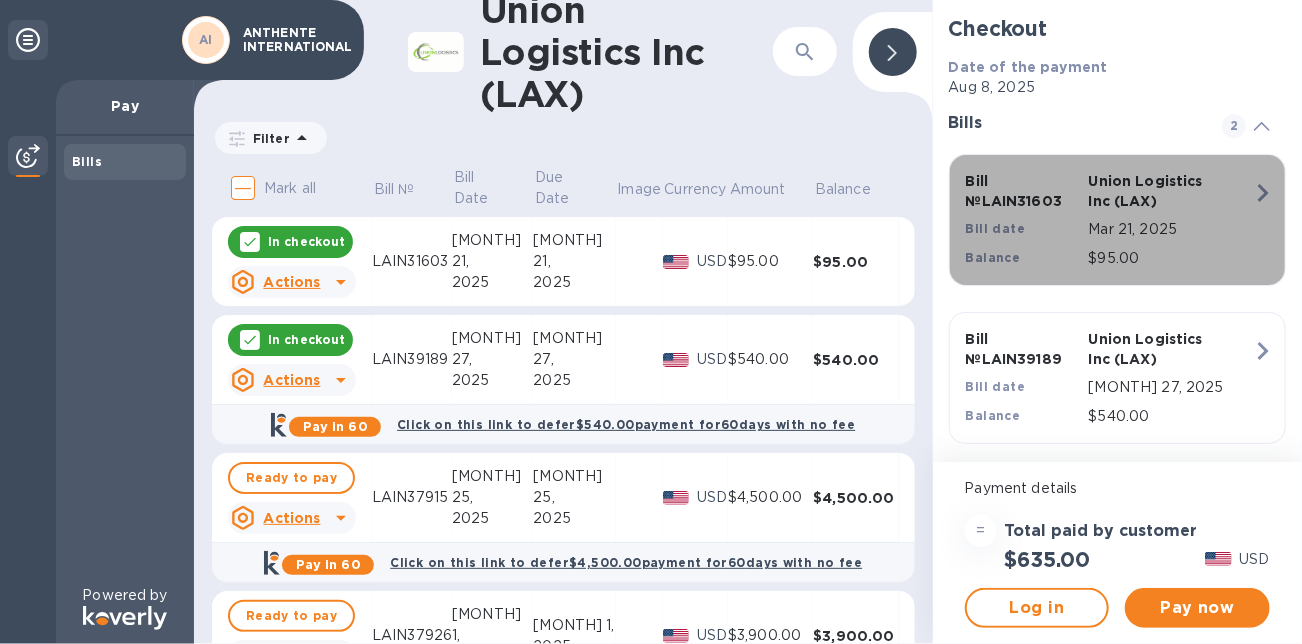 click 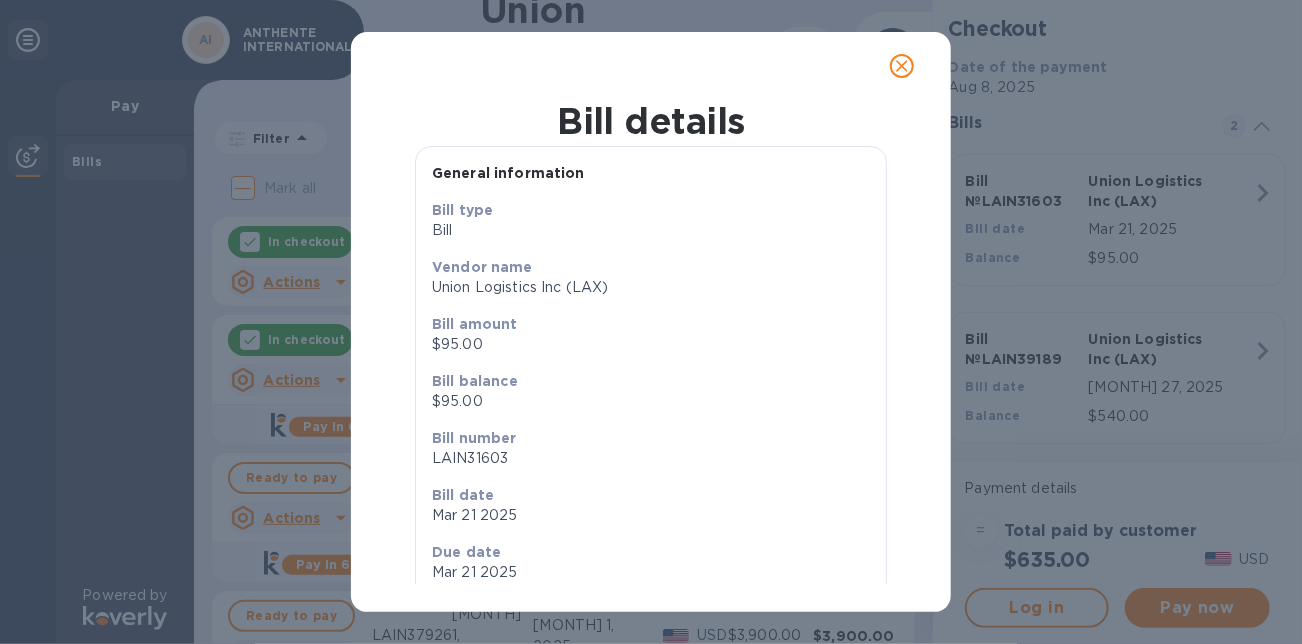 scroll, scrollTop: 0, scrollLeft: 0, axis: both 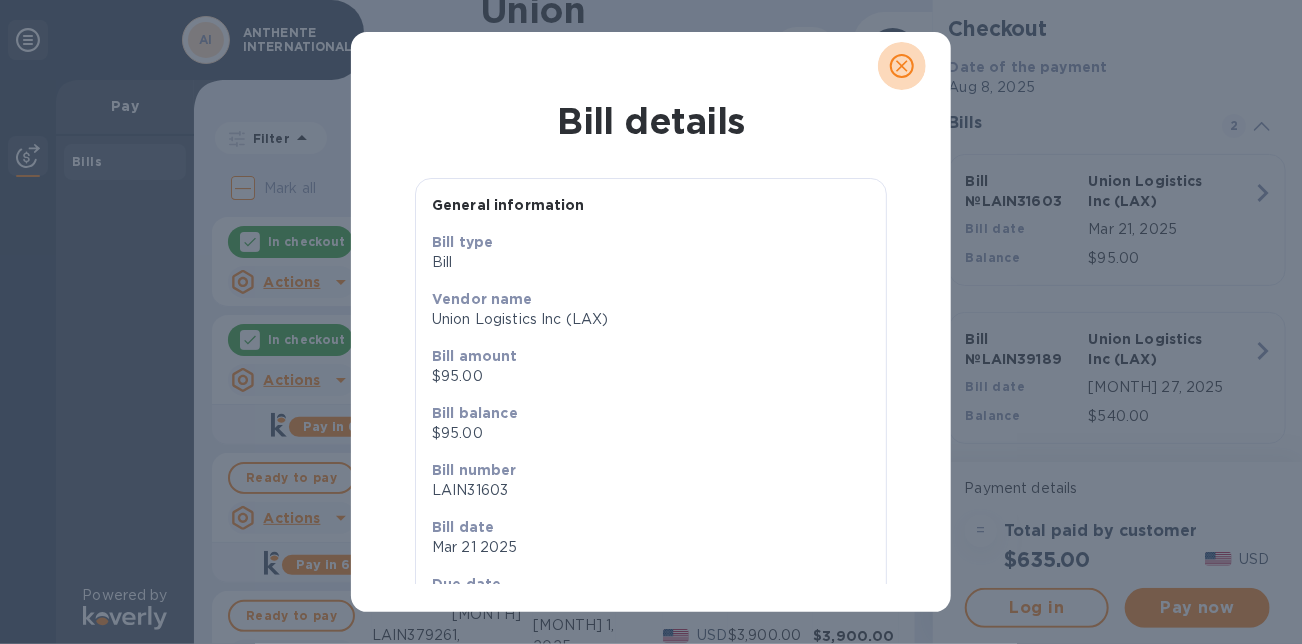 click 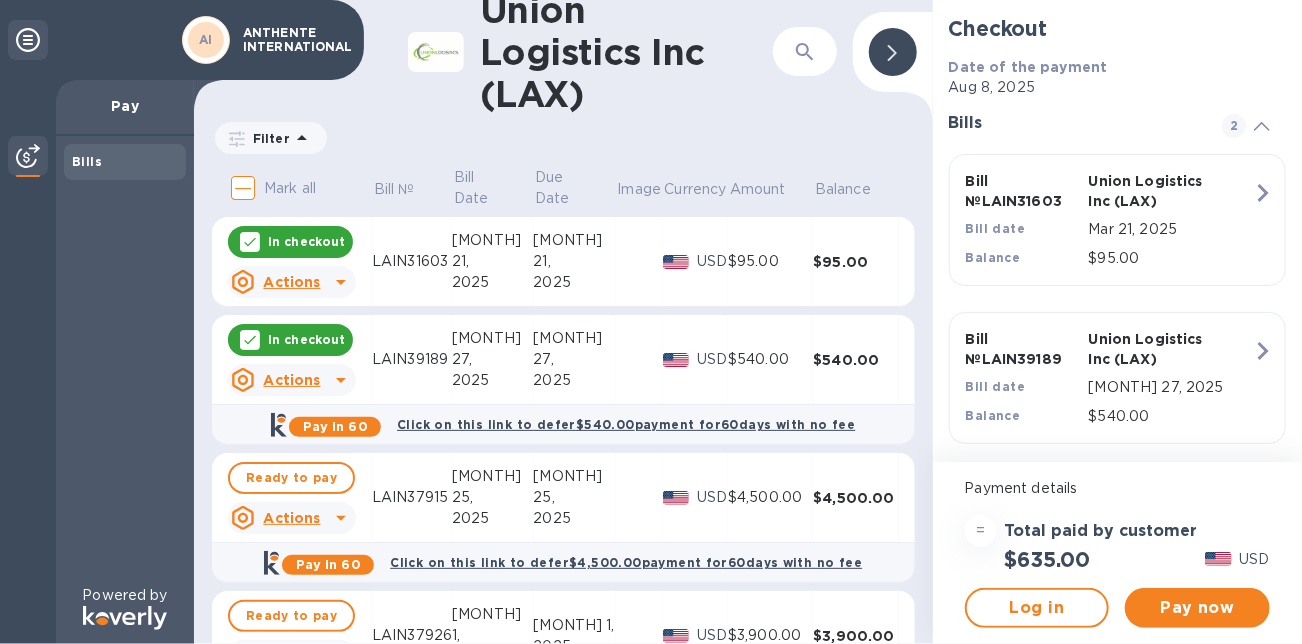 click at bounding box center [1262, 124] 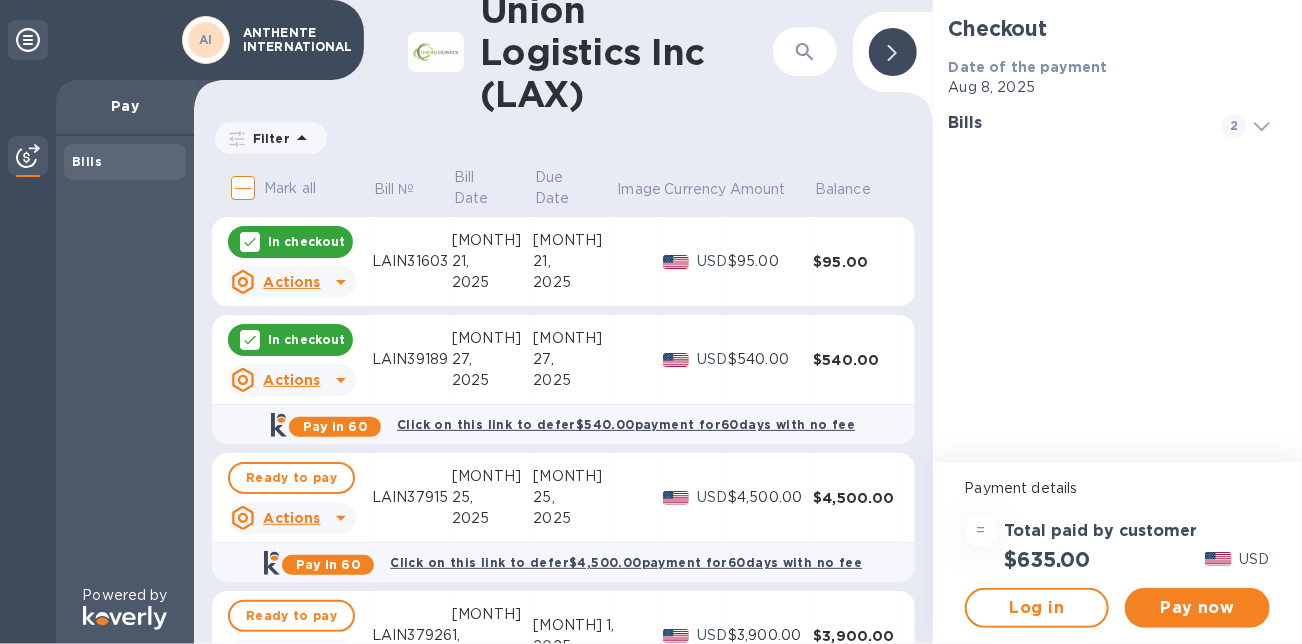 click on "Bills" at bounding box center (1073, 123) 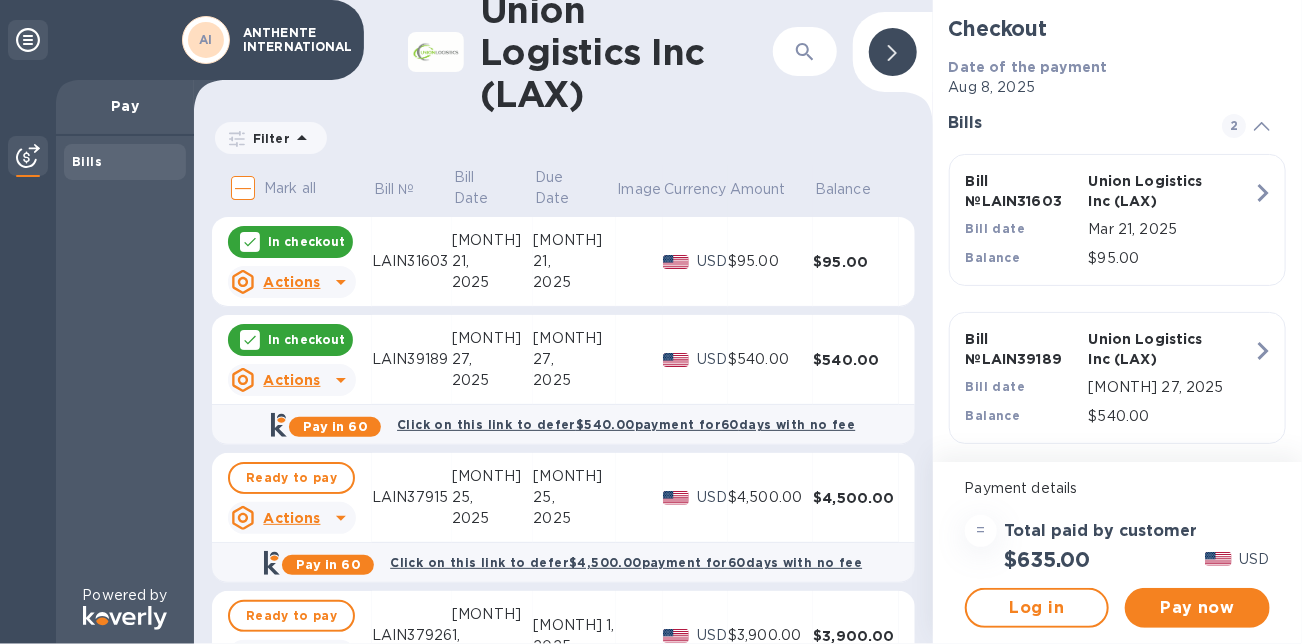 scroll, scrollTop: 12, scrollLeft: 0, axis: vertical 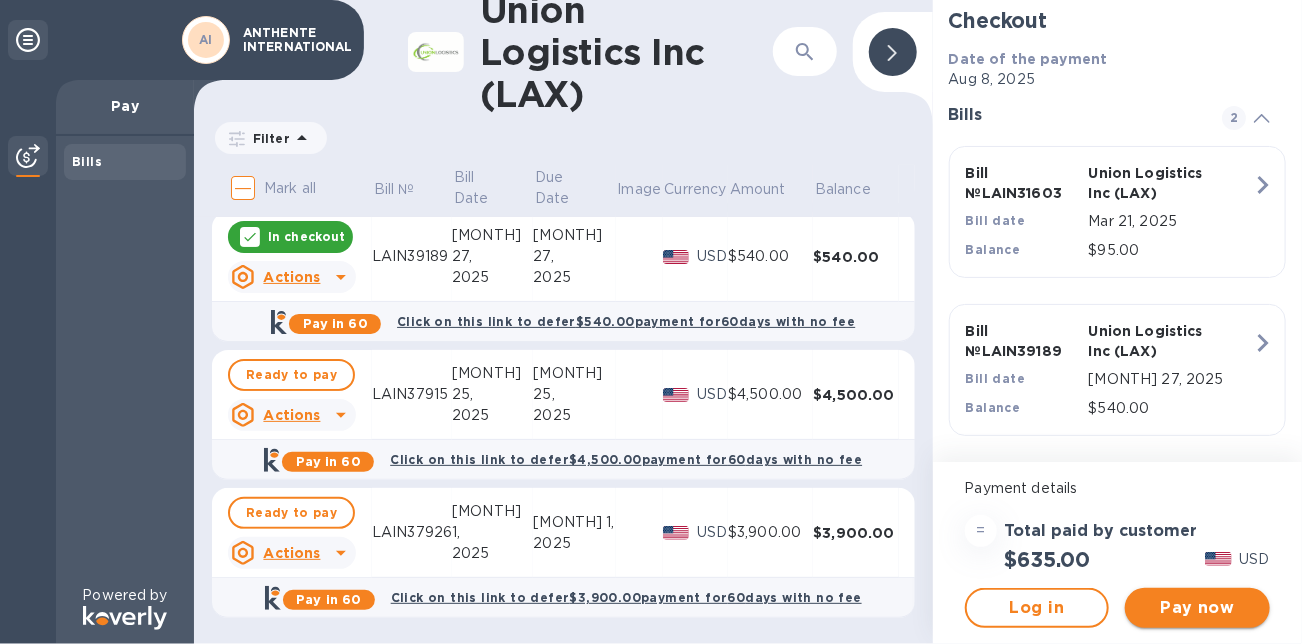 click on "Pay now" at bounding box center [1197, 608] 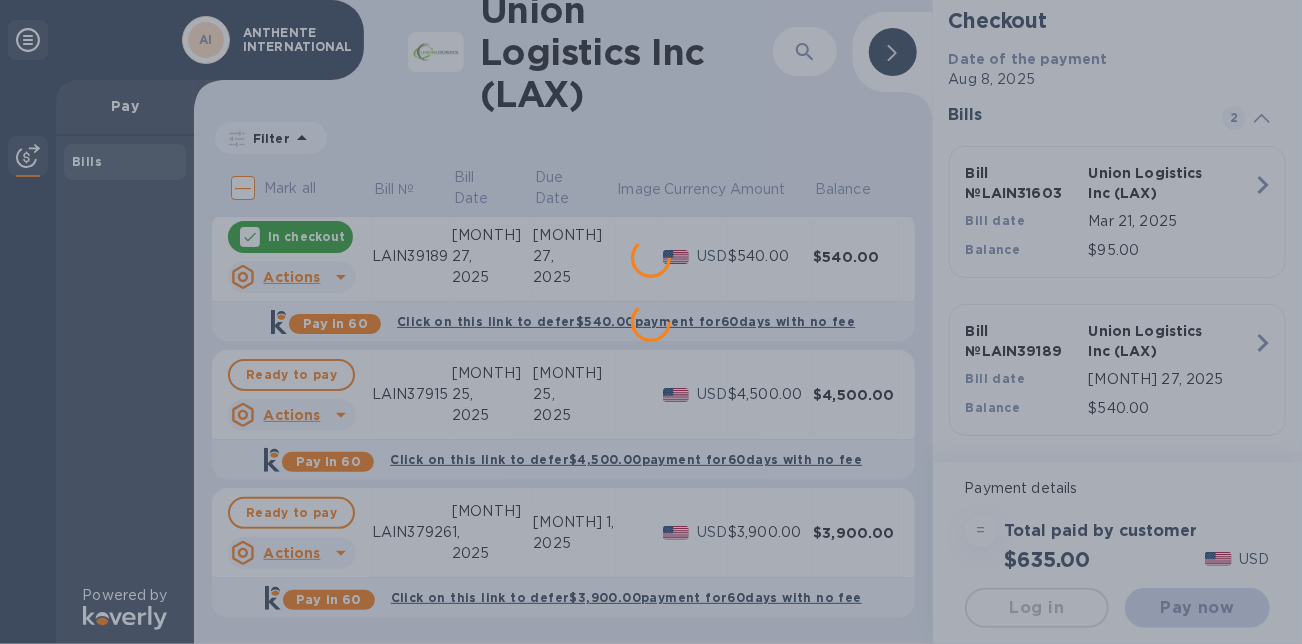 scroll, scrollTop: 0, scrollLeft: 0, axis: both 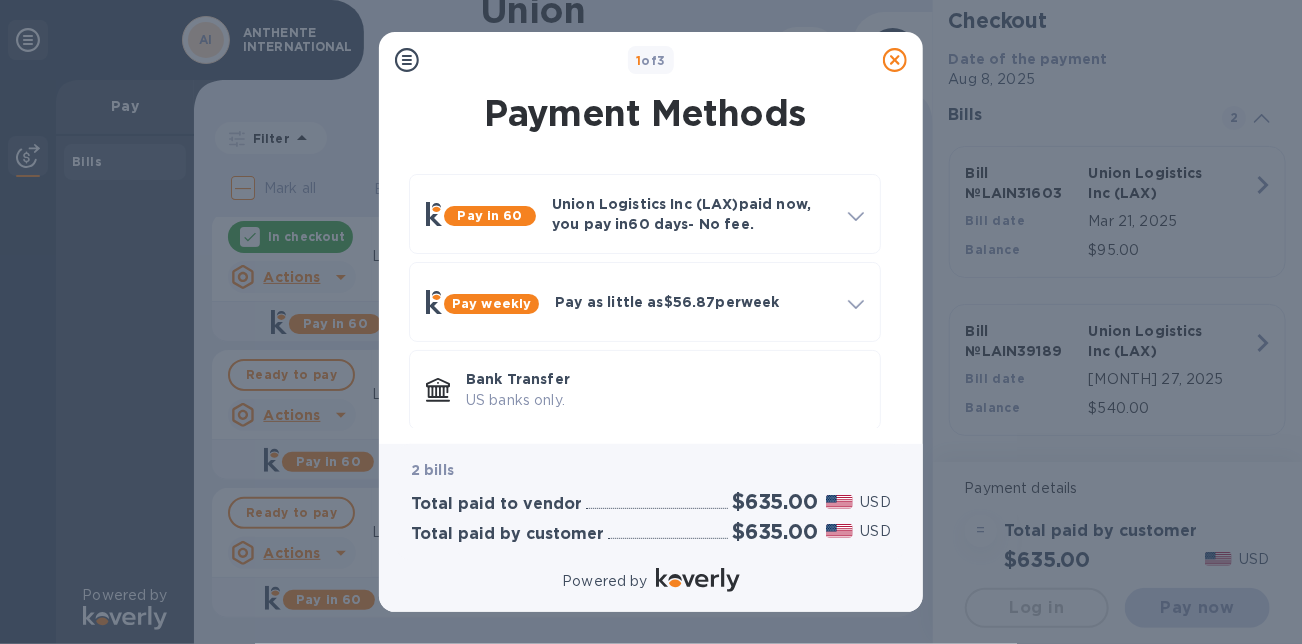 drag, startPoint x: 908, startPoint y: 191, endPoint x: 914, endPoint y: 259, distance: 68.26419 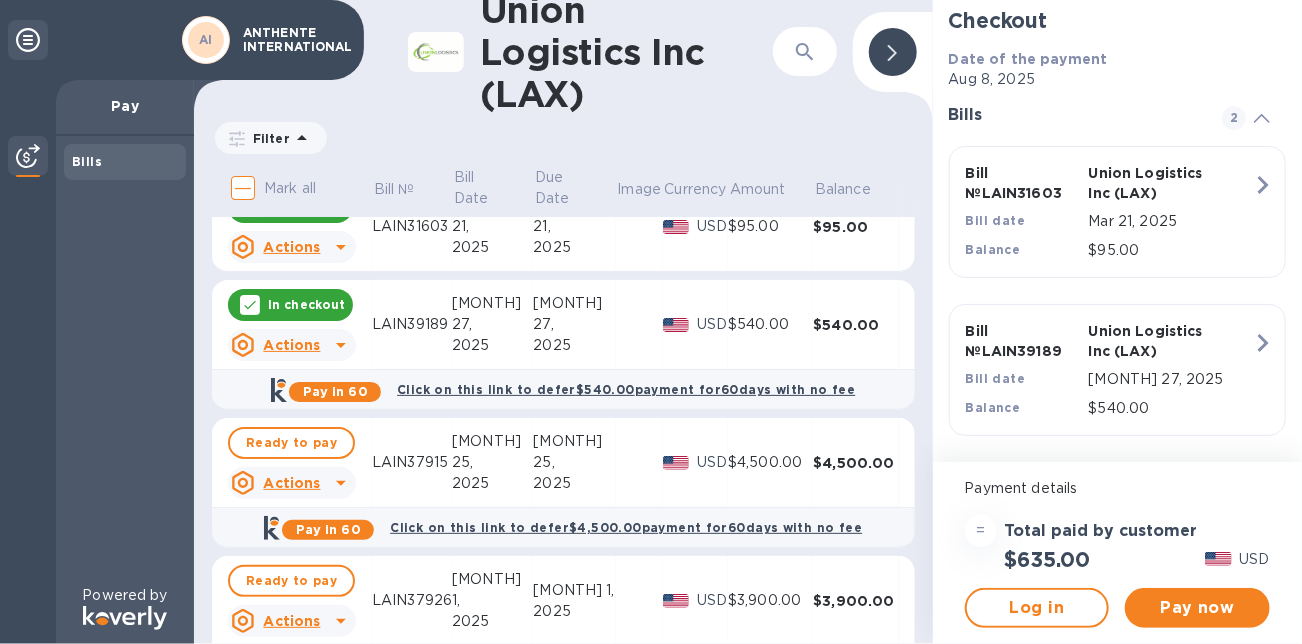 scroll, scrollTop: 0, scrollLeft: 0, axis: both 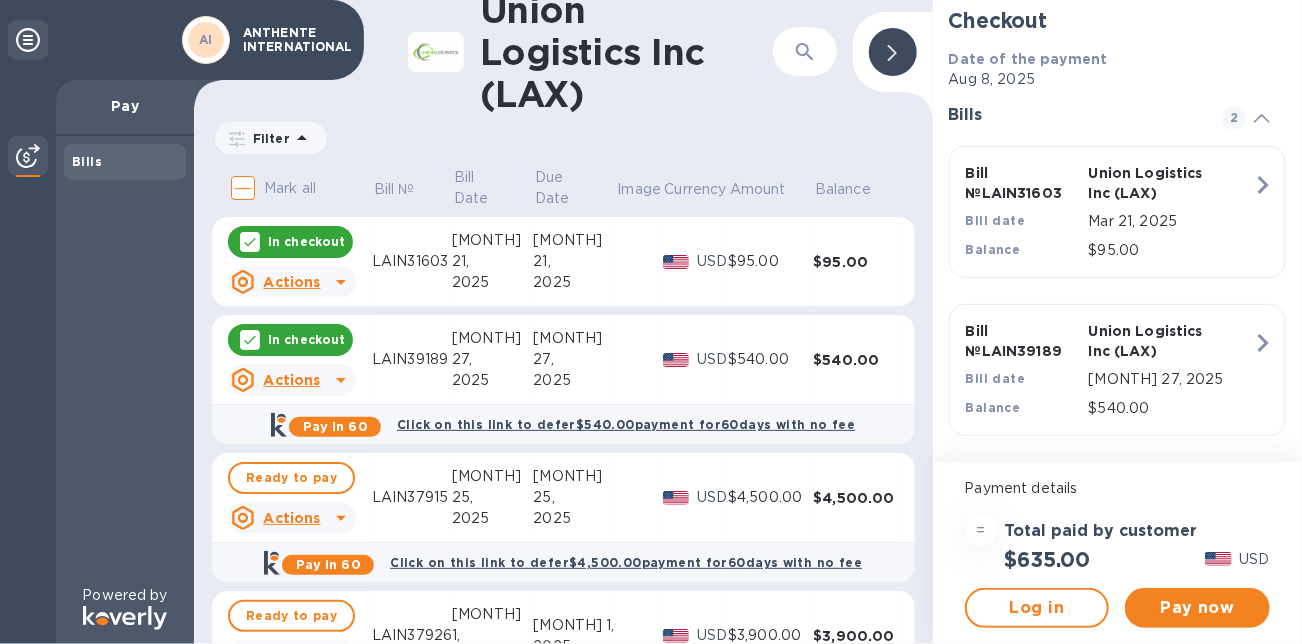 click at bounding box center (250, 242) 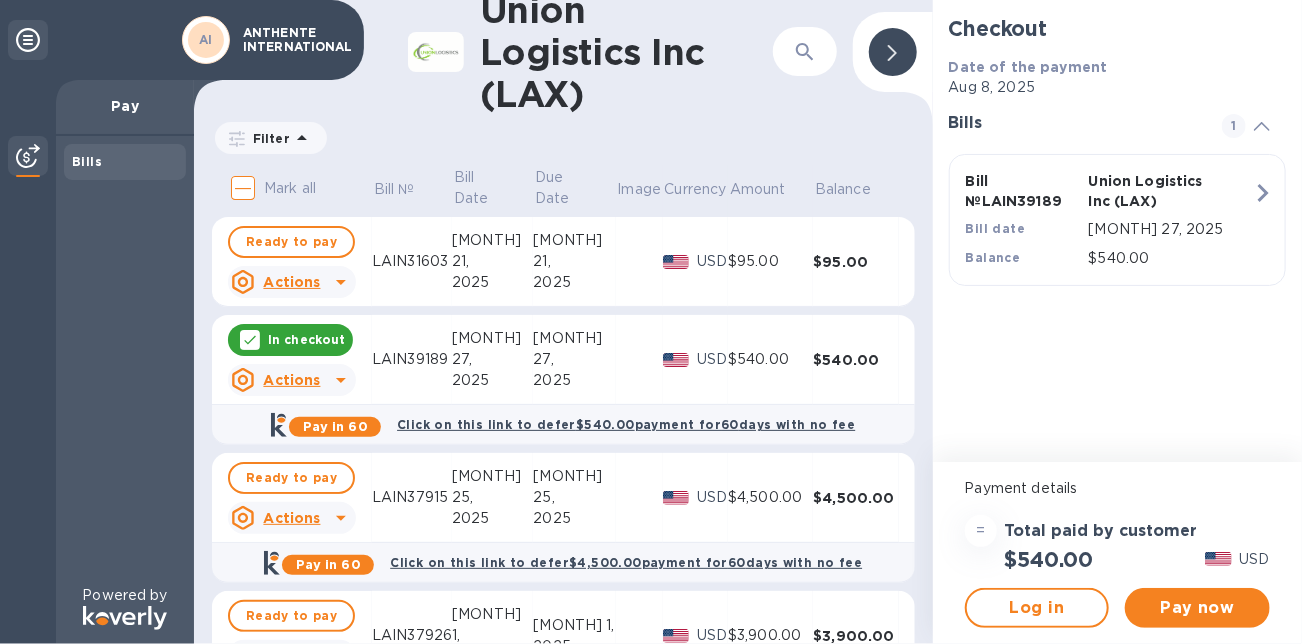 scroll, scrollTop: 0, scrollLeft: 0, axis: both 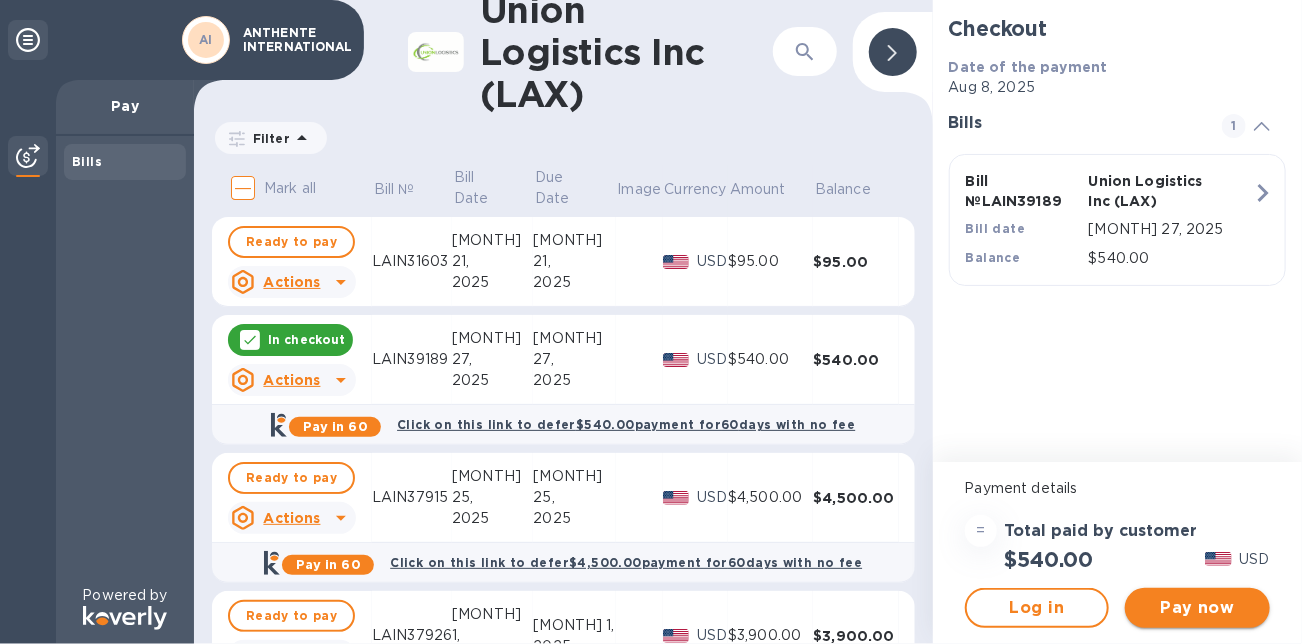 click on "Pay now" at bounding box center [1197, 608] 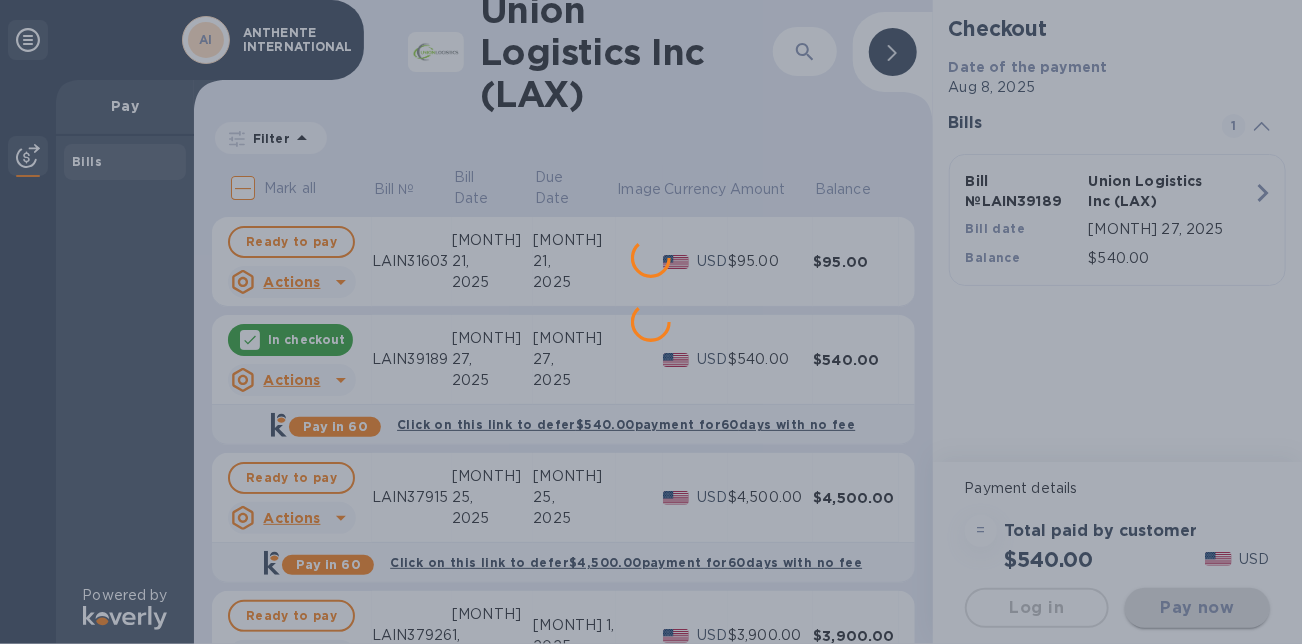 scroll, scrollTop: 0, scrollLeft: 0, axis: both 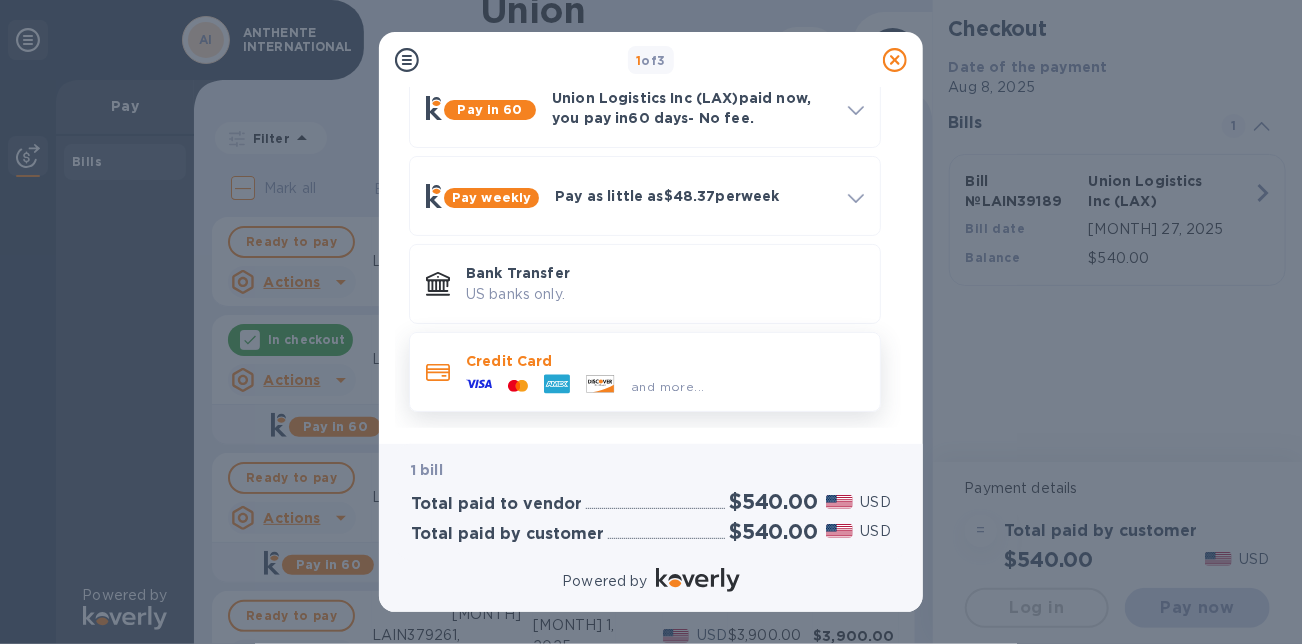 click on "Credit Card" at bounding box center (665, 361) 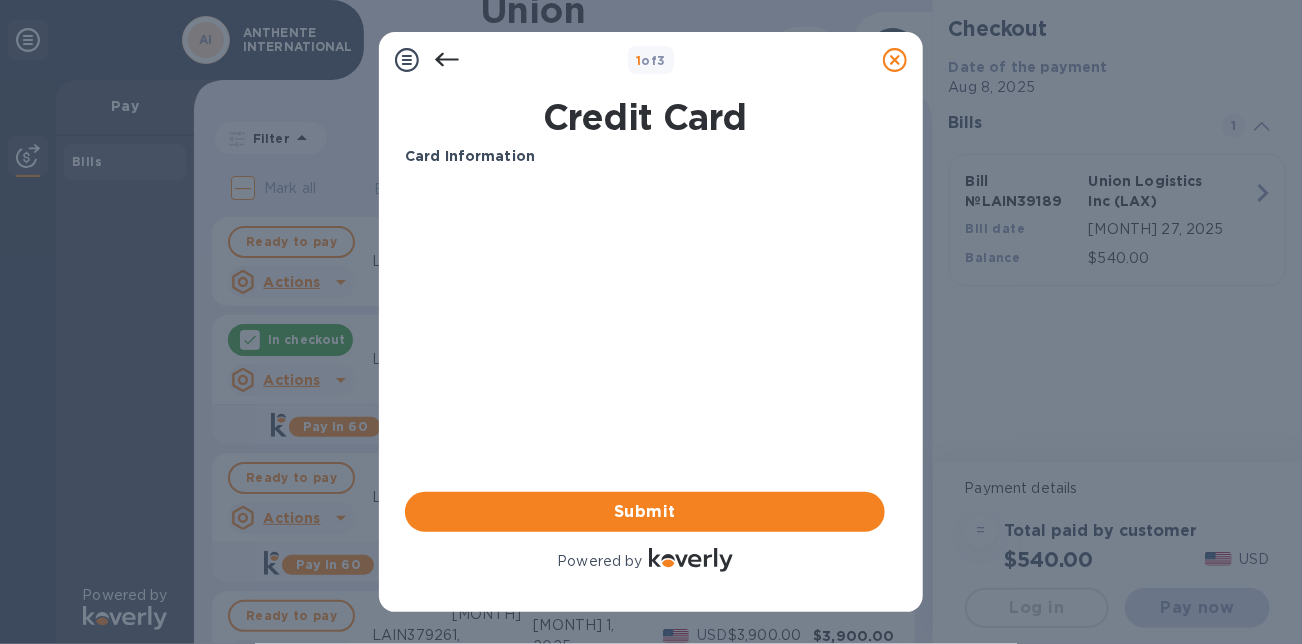 scroll, scrollTop: 0, scrollLeft: 0, axis: both 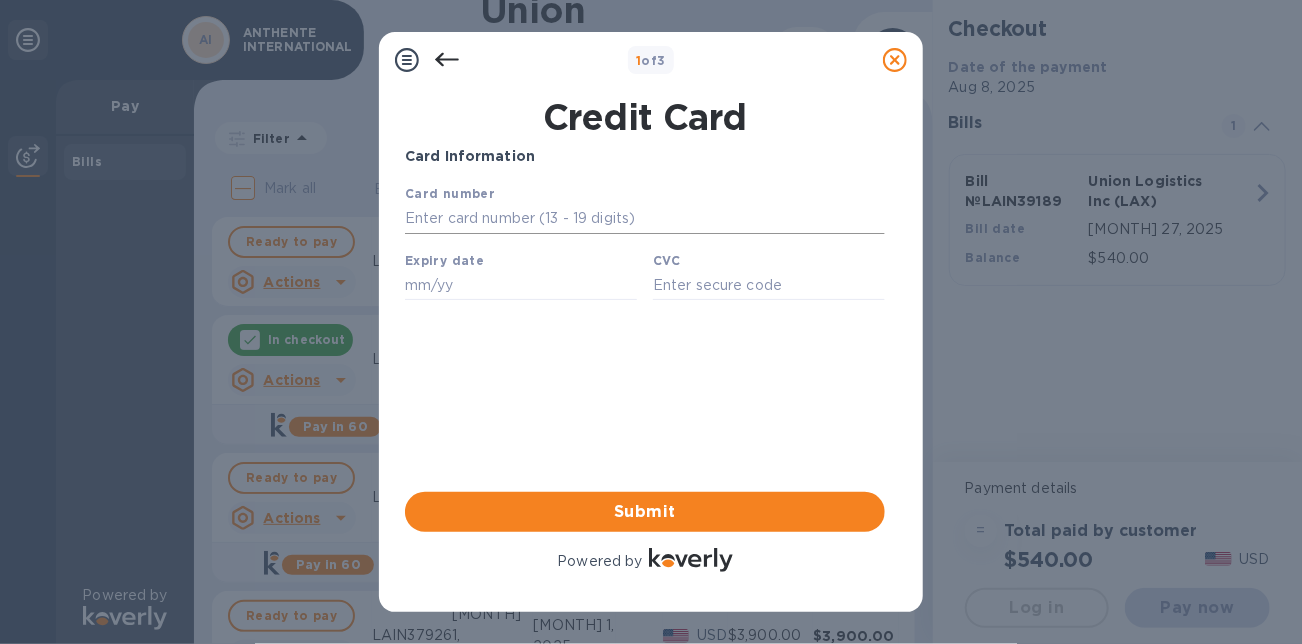 click at bounding box center [644, 218] 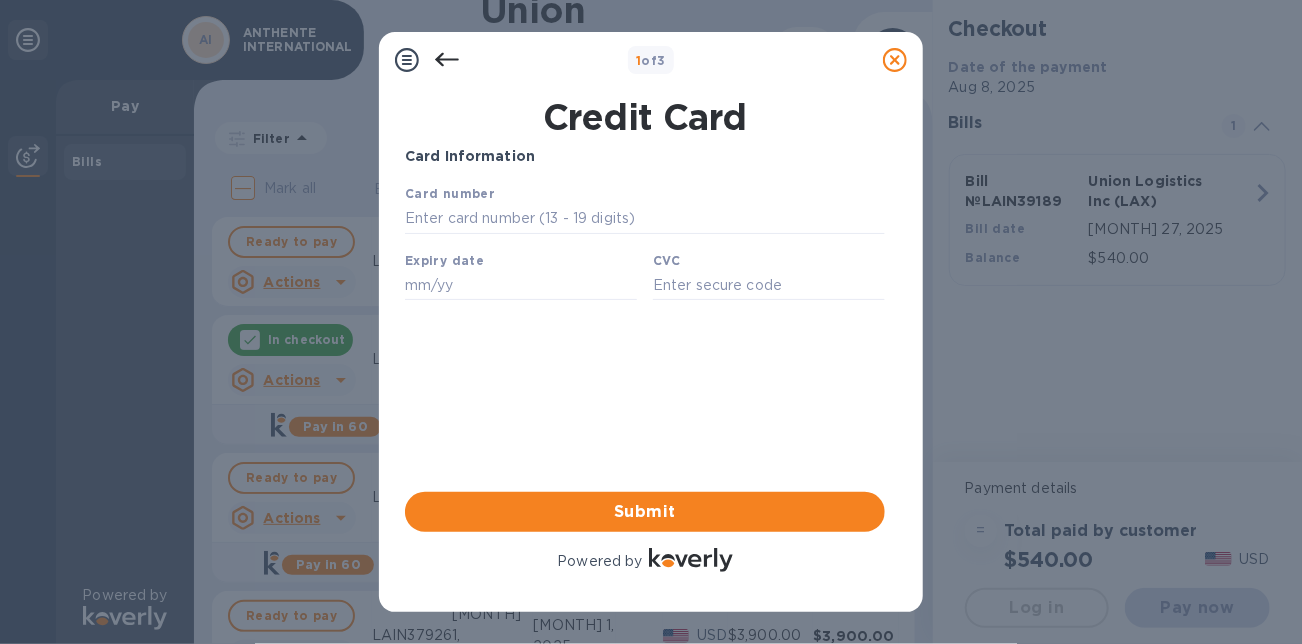 type on "3767 4064 6893 153" 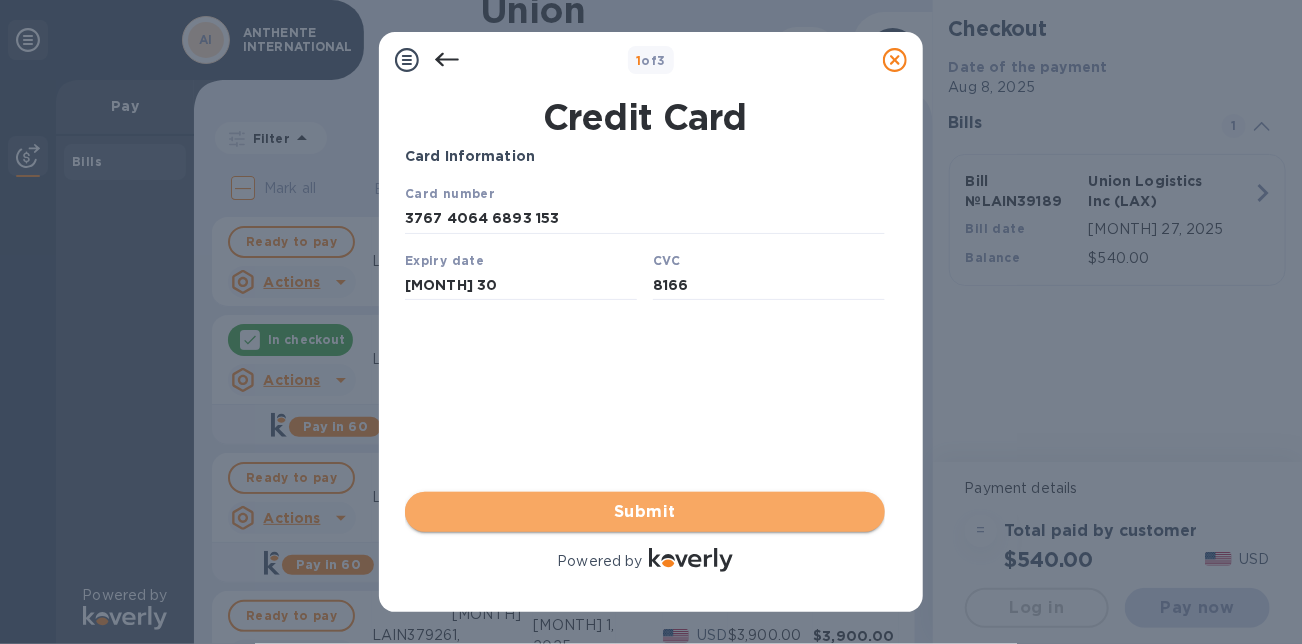 click on "Submit" at bounding box center (645, 512) 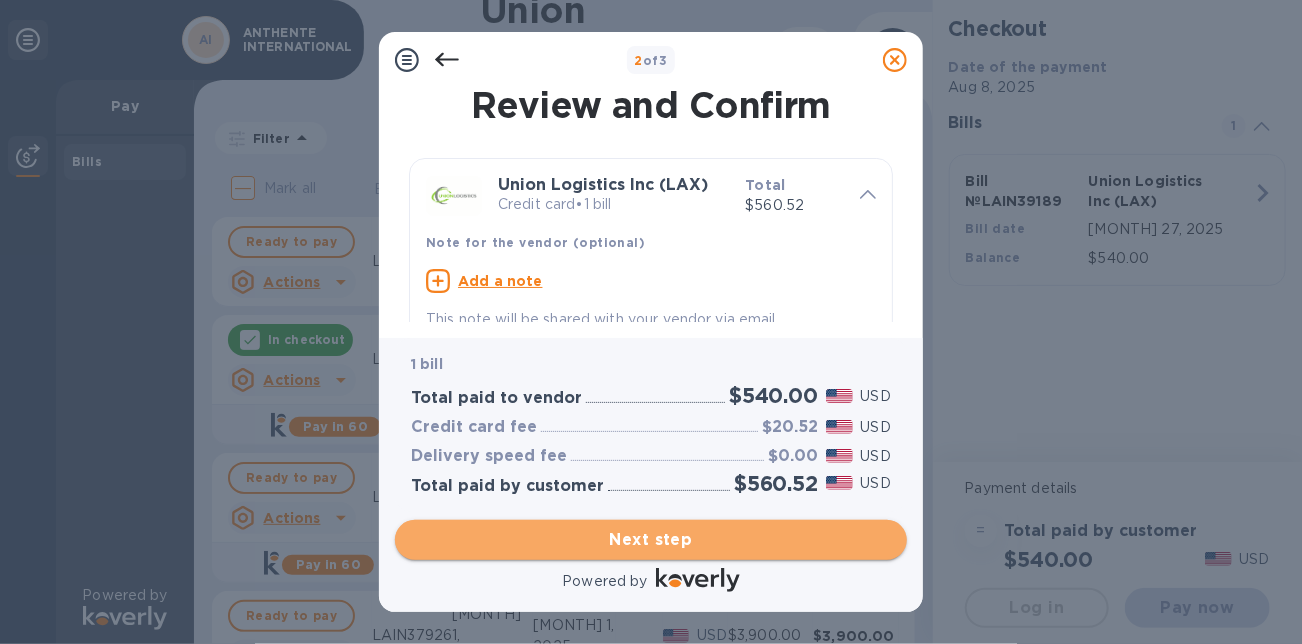 click on "Next step" at bounding box center [651, 540] 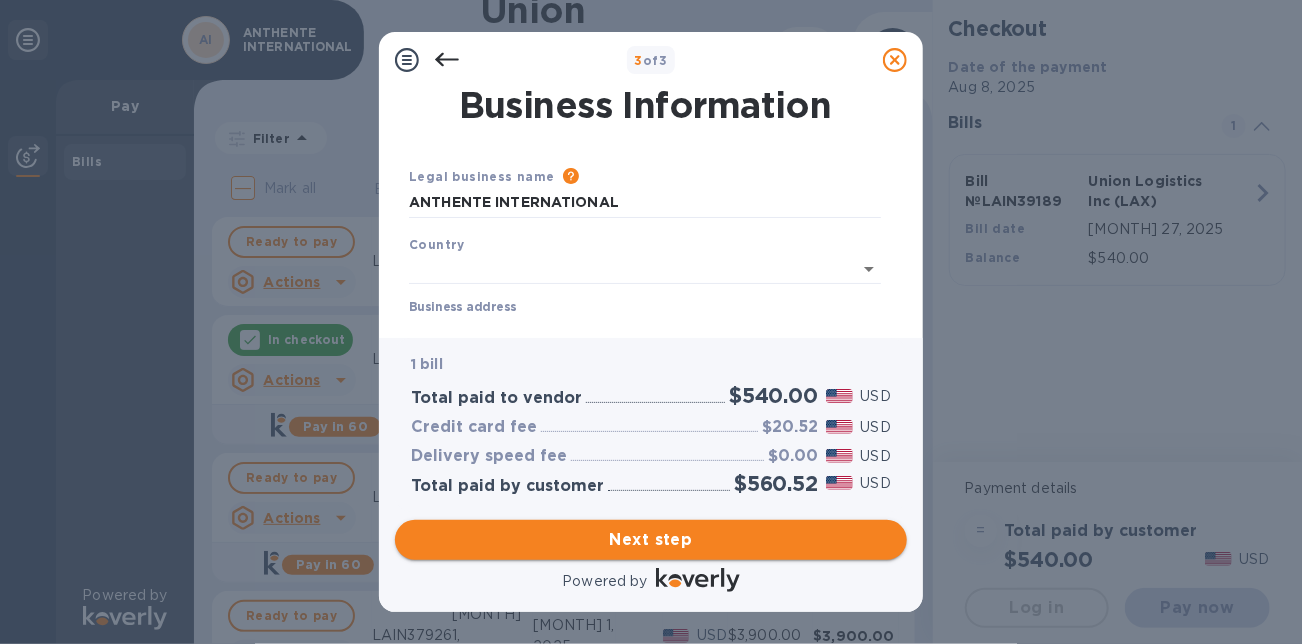 type on "United States" 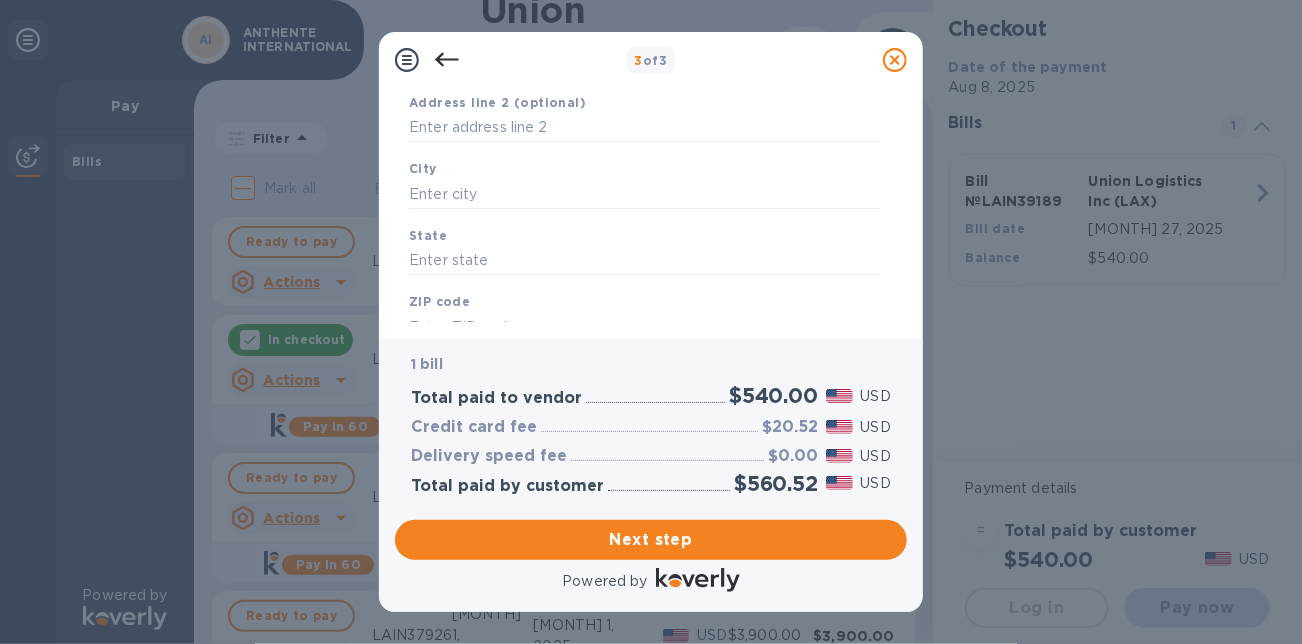 scroll, scrollTop: 0, scrollLeft: 0, axis: both 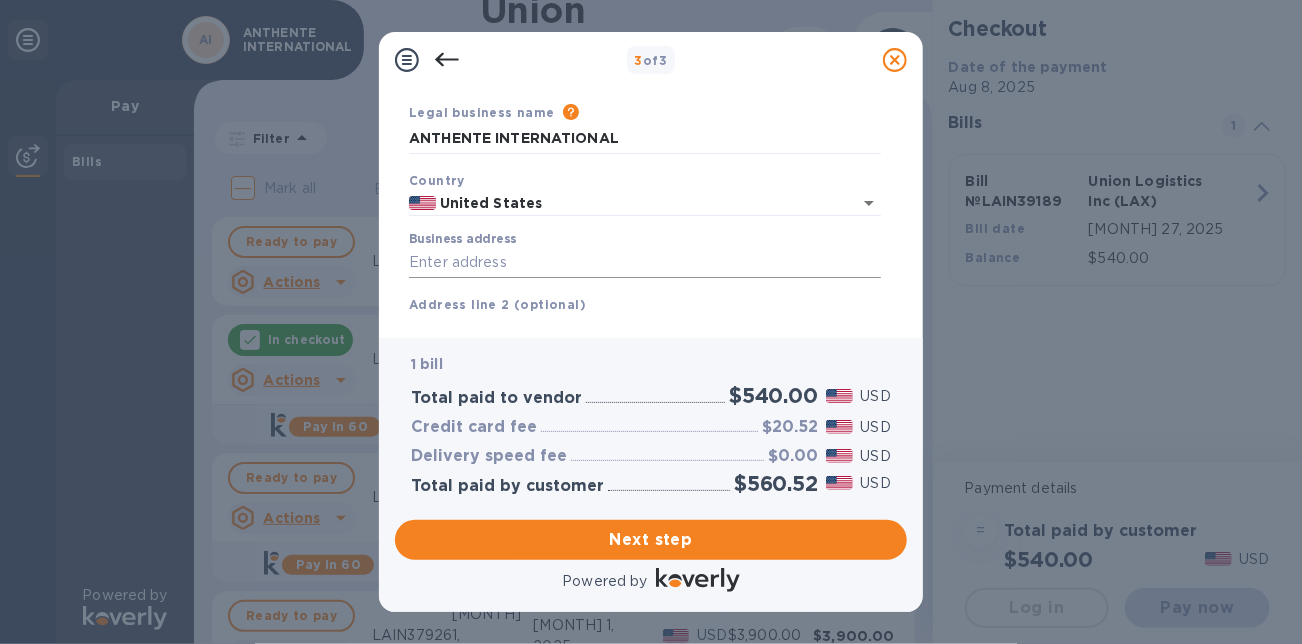 click on "Business address" at bounding box center (645, 263) 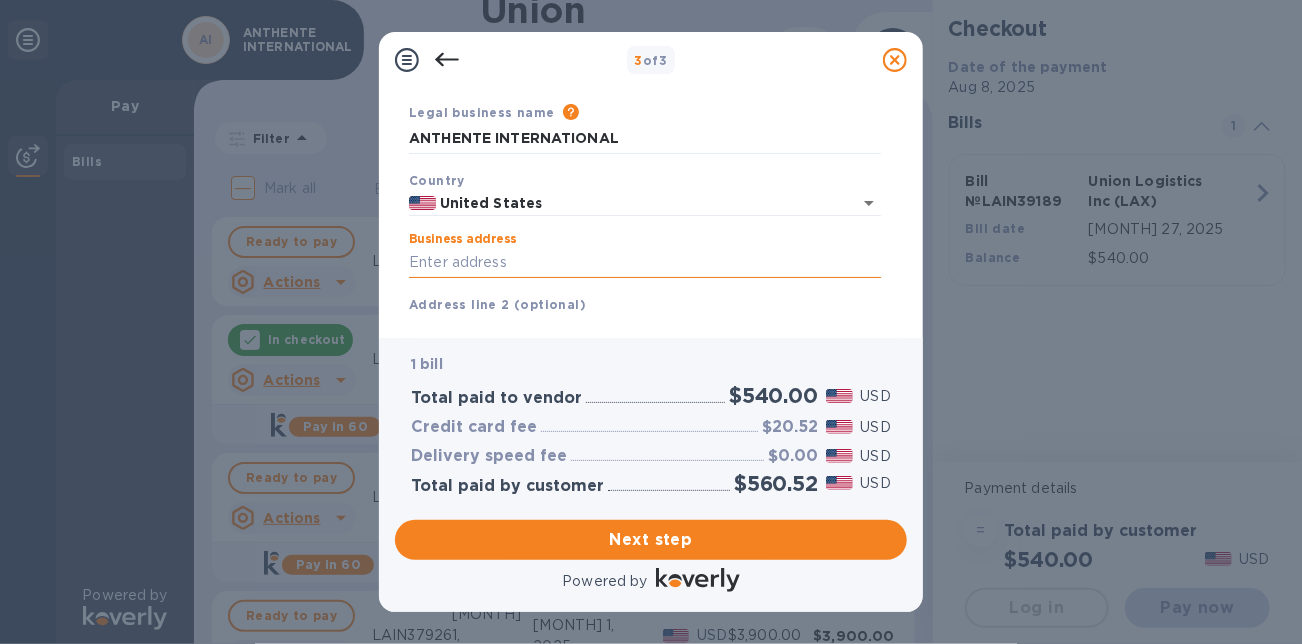type on "121 Village Parkway NE" 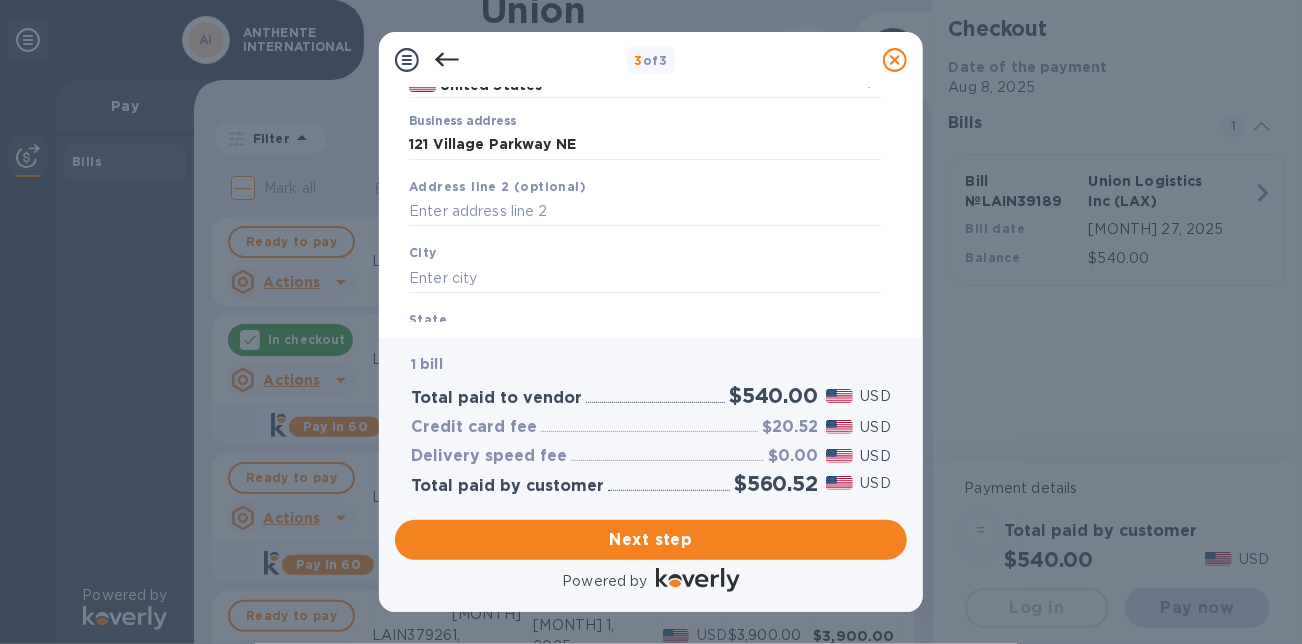 scroll, scrollTop: 194, scrollLeft: 0, axis: vertical 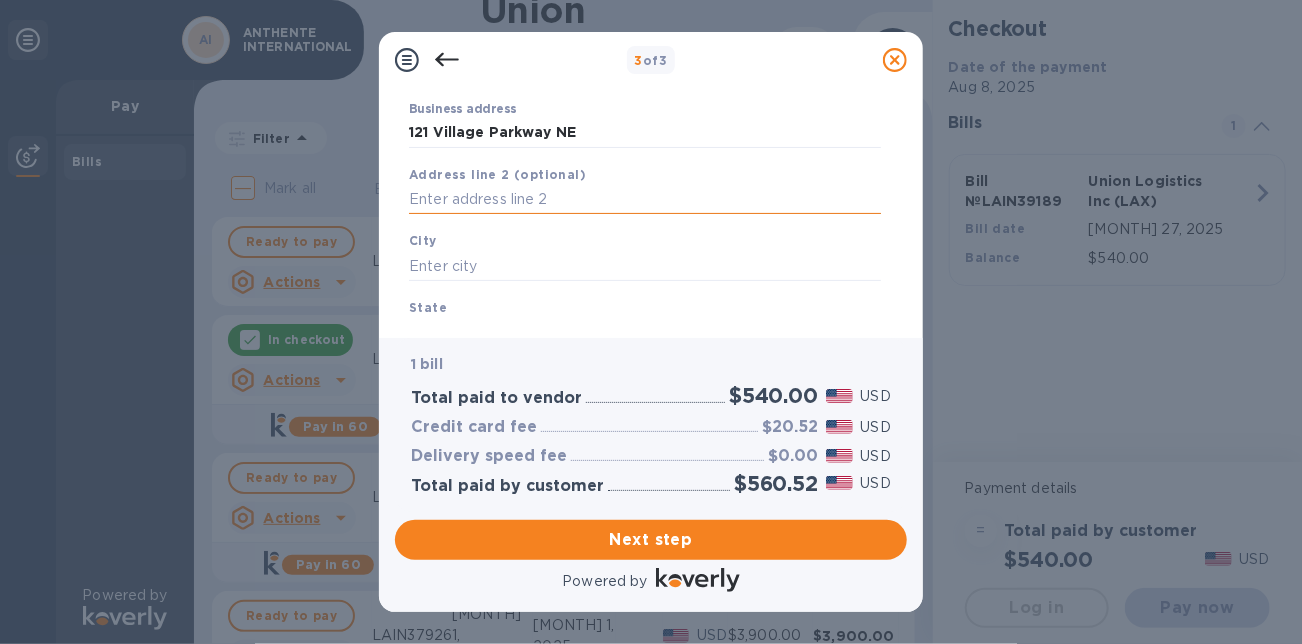 click at bounding box center [645, 200] 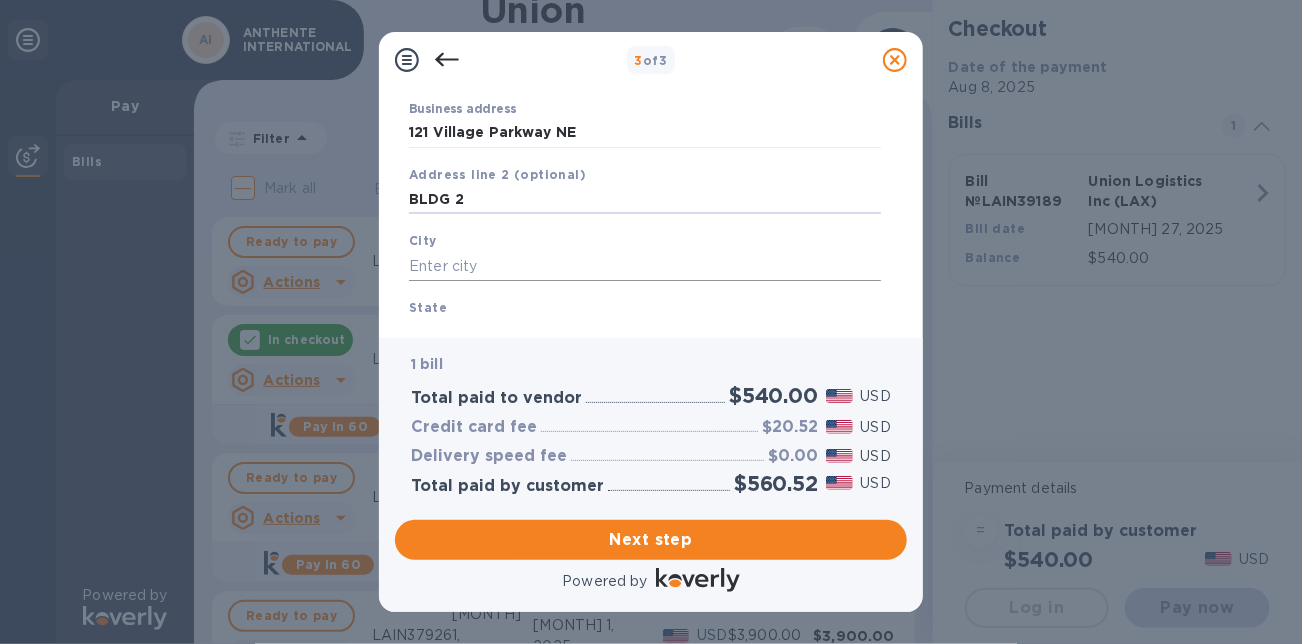 type on "BLDG 2" 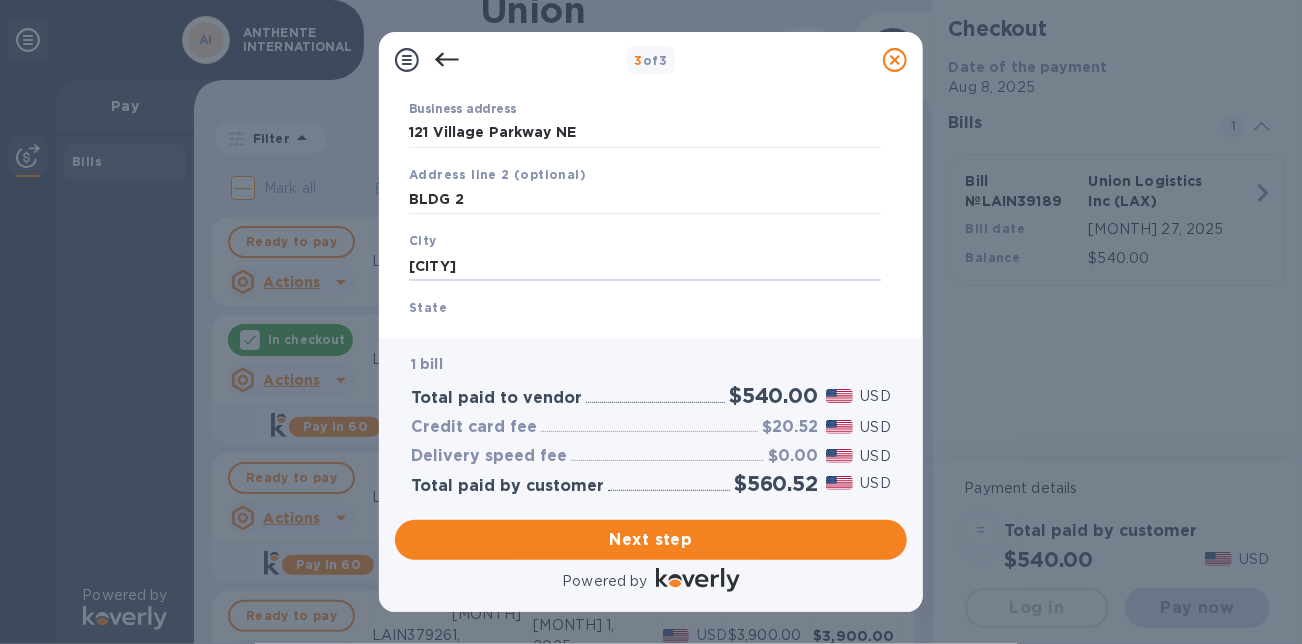 type on "[CITY]" 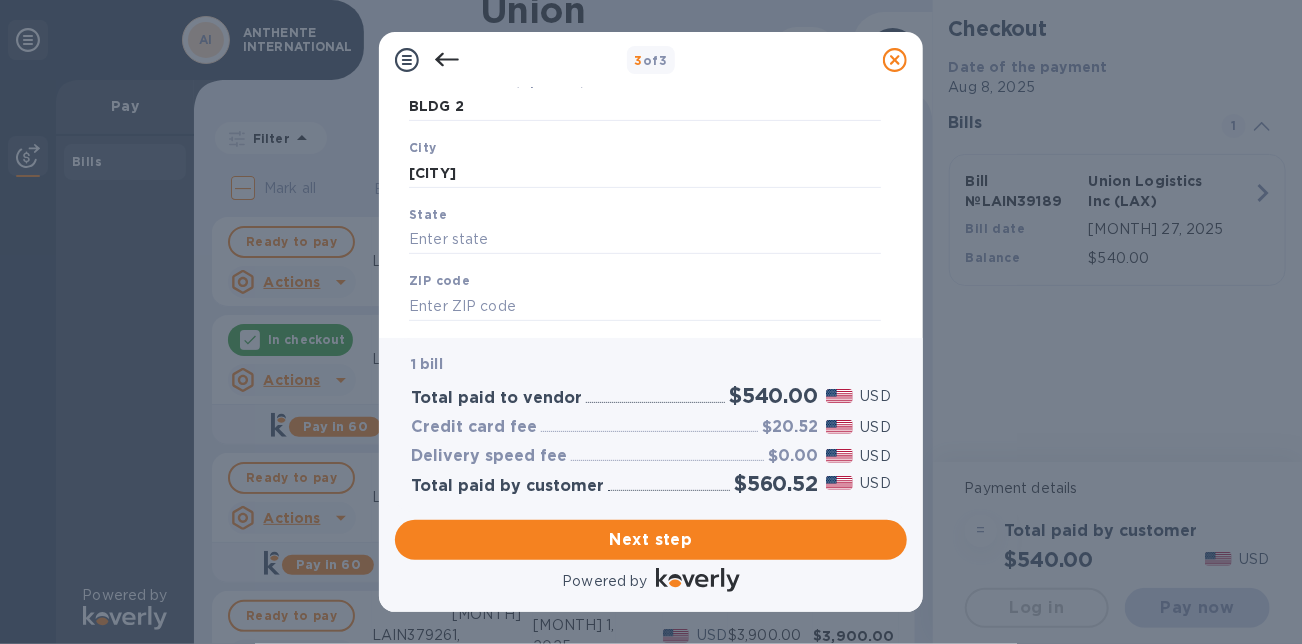 scroll, scrollTop: 289, scrollLeft: 0, axis: vertical 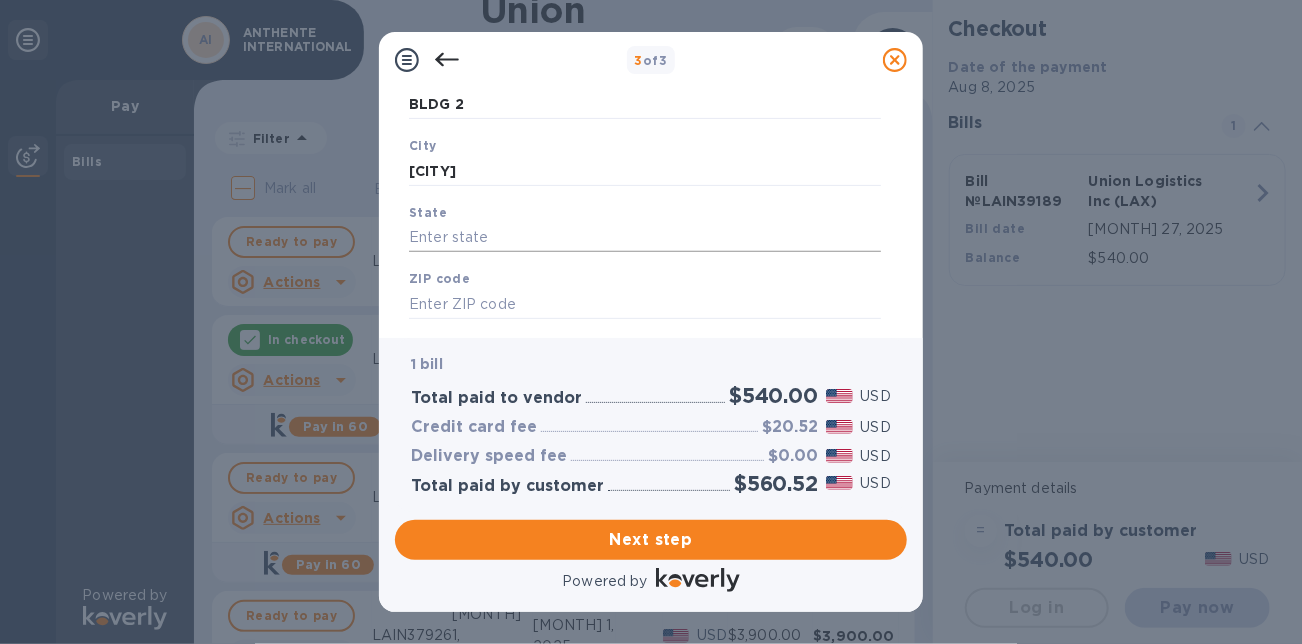 click at bounding box center (645, 238) 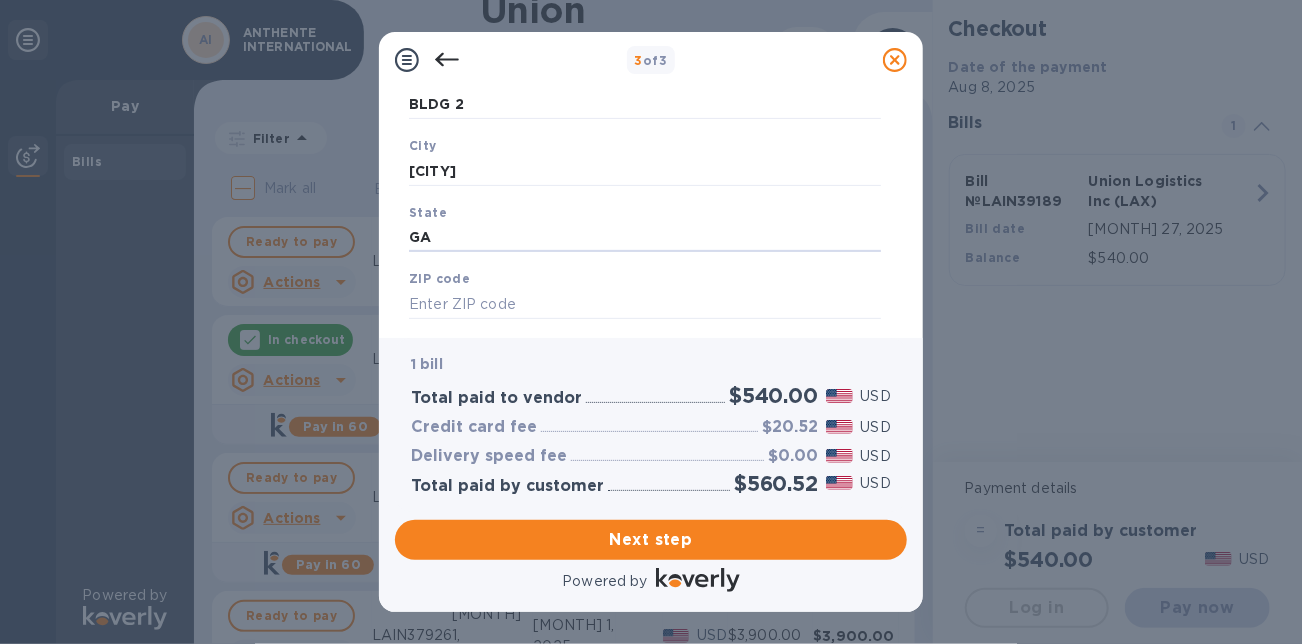 type on "GA" 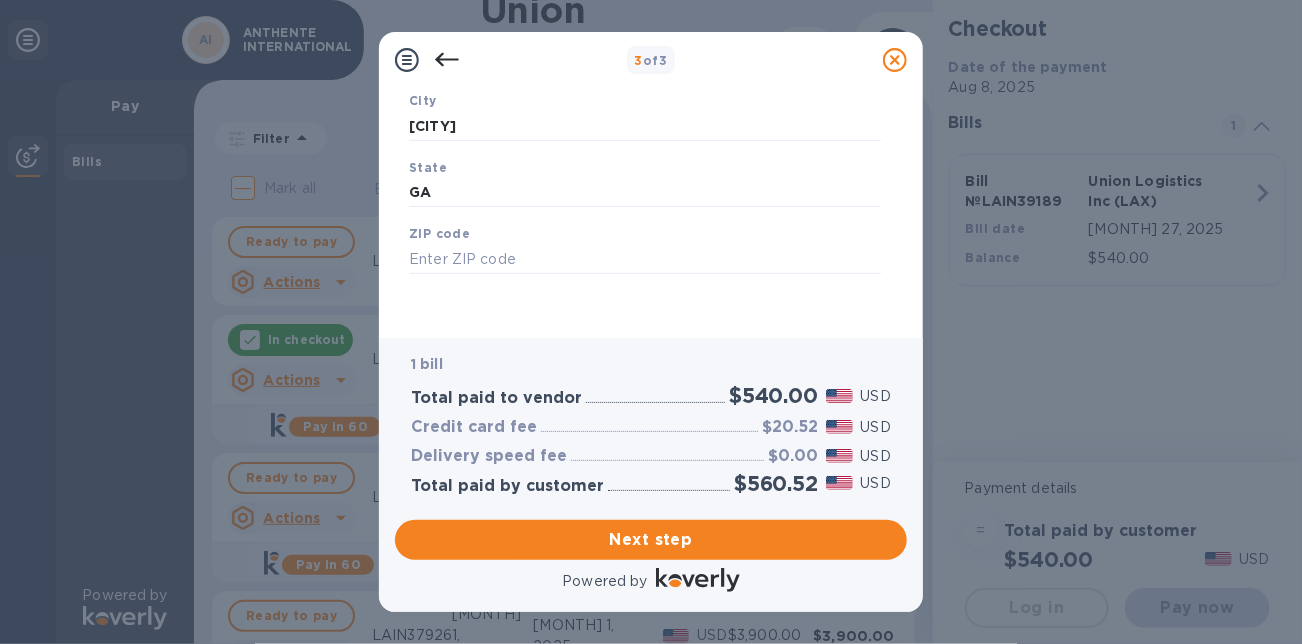 scroll, scrollTop: 364, scrollLeft: 0, axis: vertical 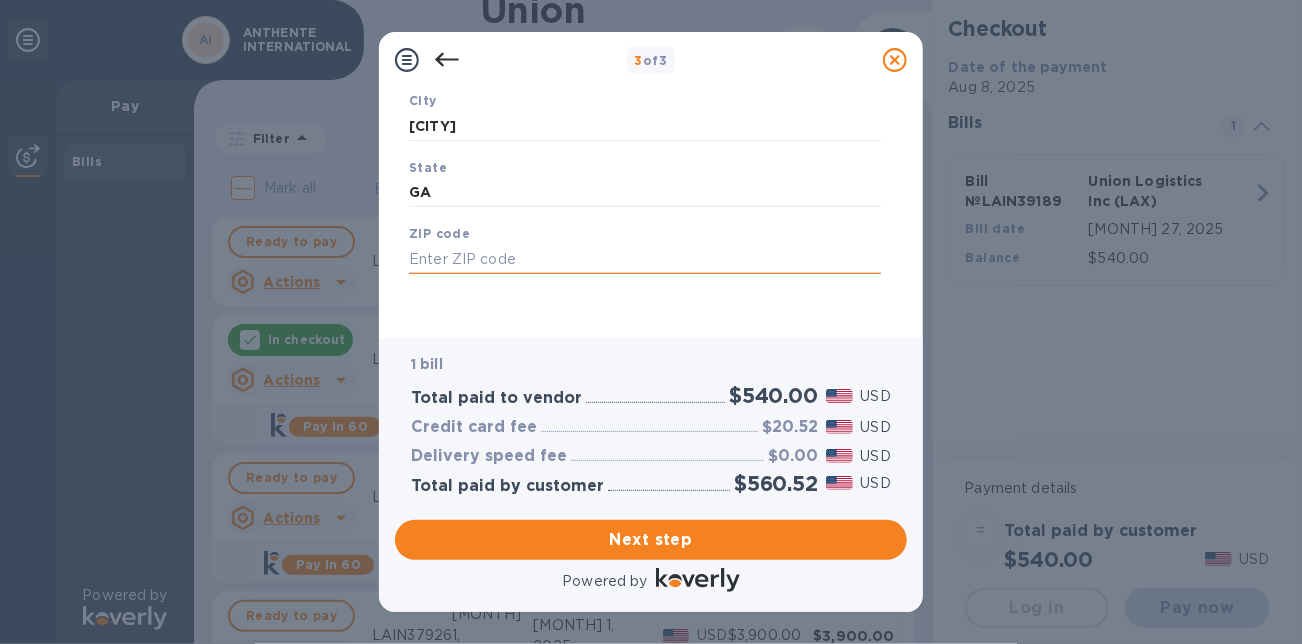 click at bounding box center [645, 259] 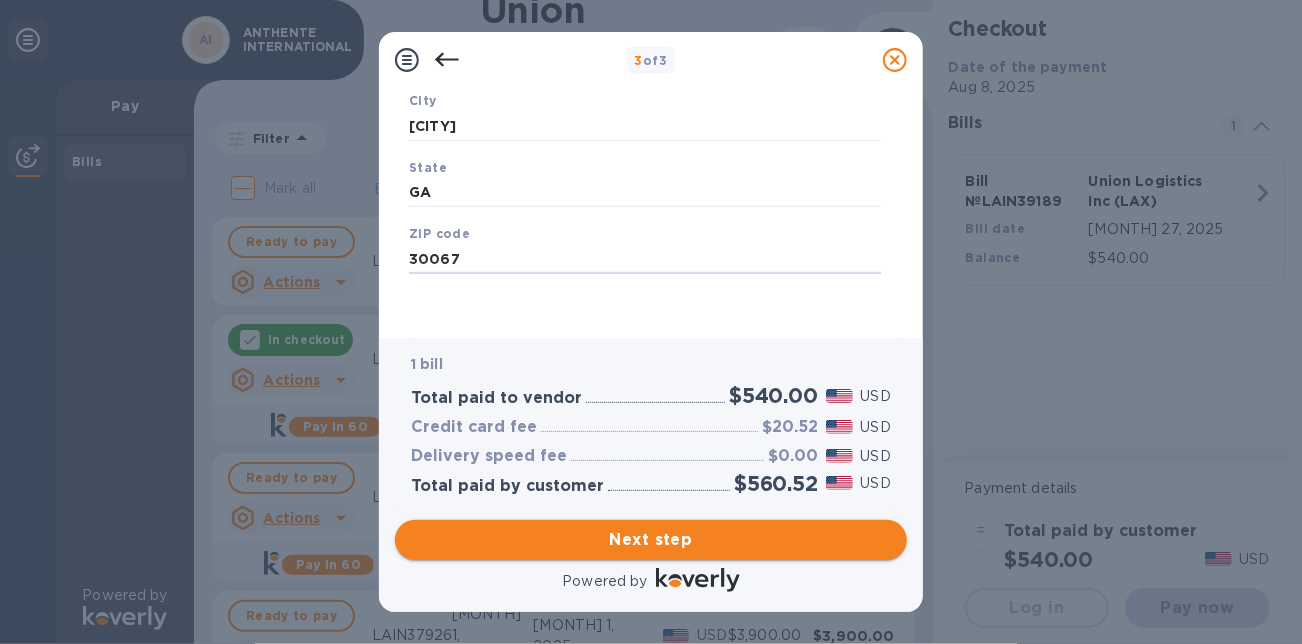 type on "30067" 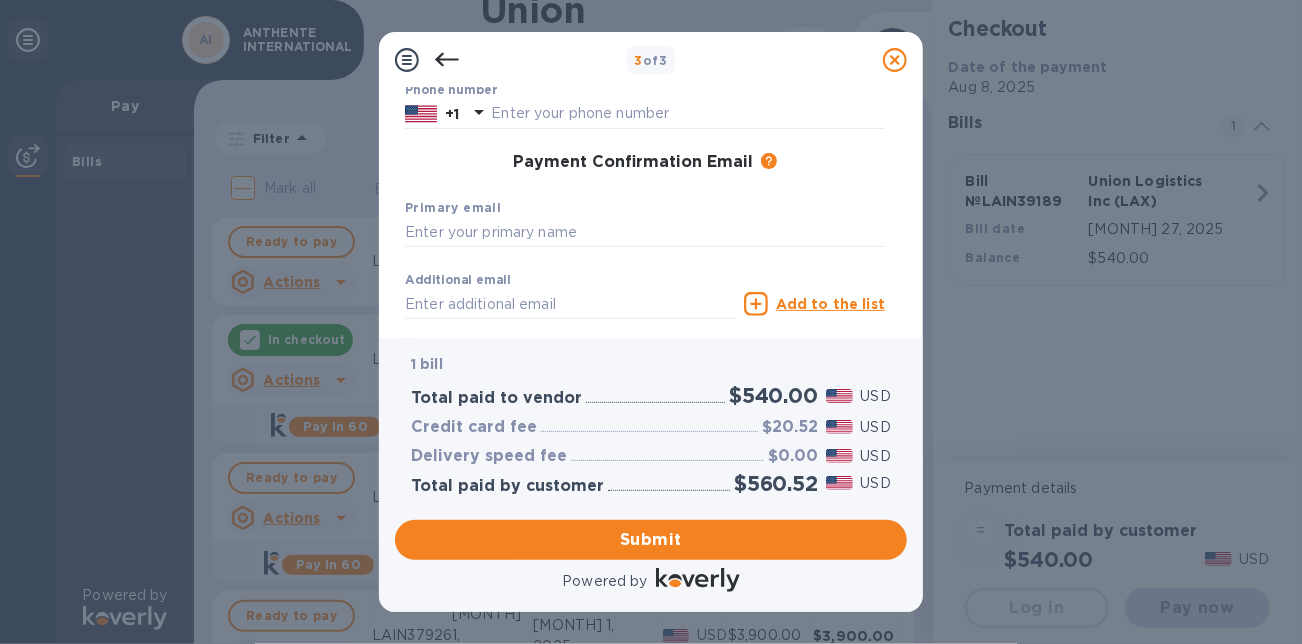 scroll, scrollTop: 0, scrollLeft: 0, axis: both 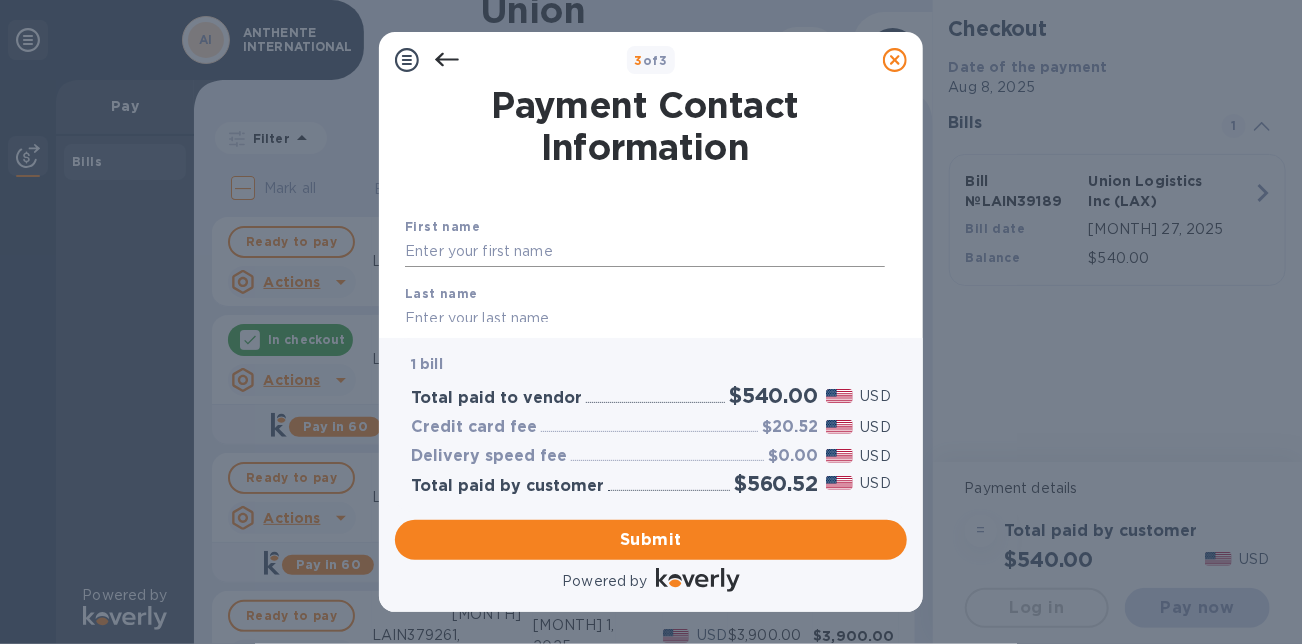 click at bounding box center (645, 252) 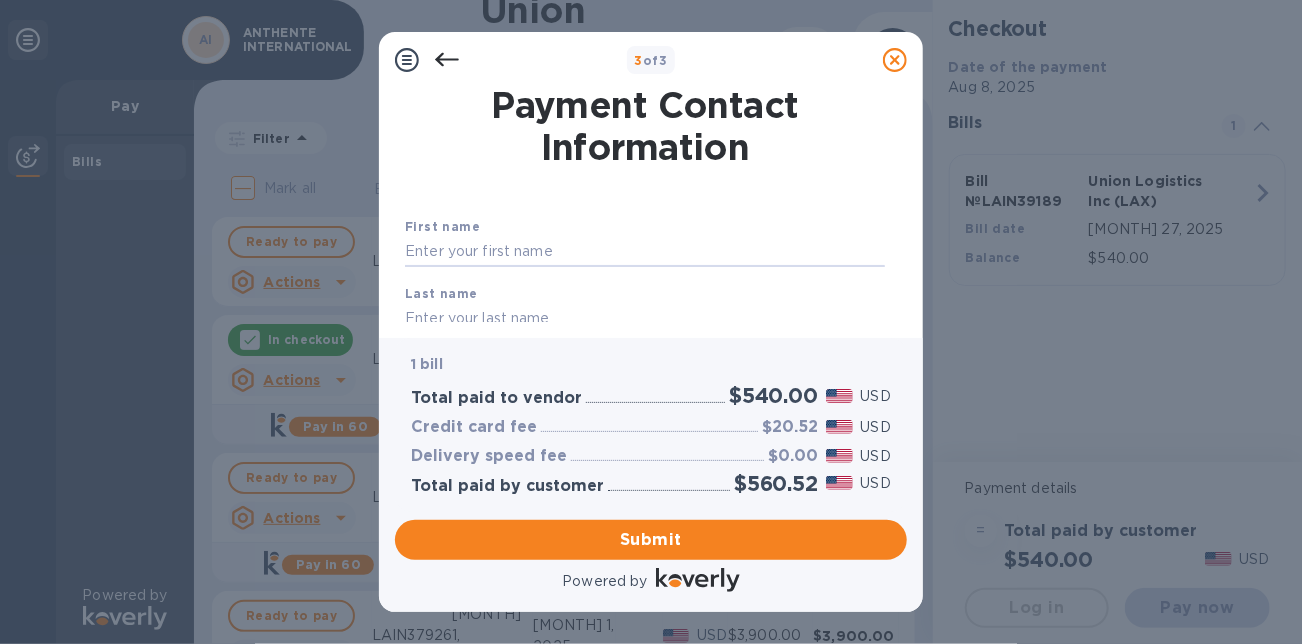 type on "[FIRST]" 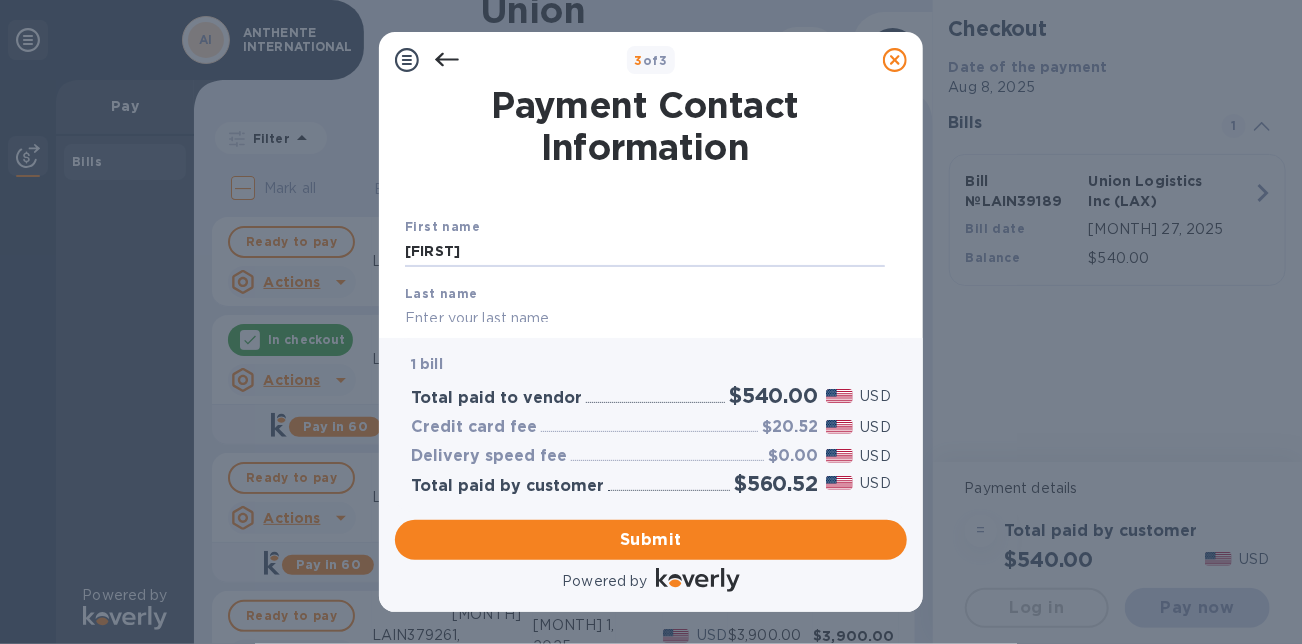 type on "[LAST]" 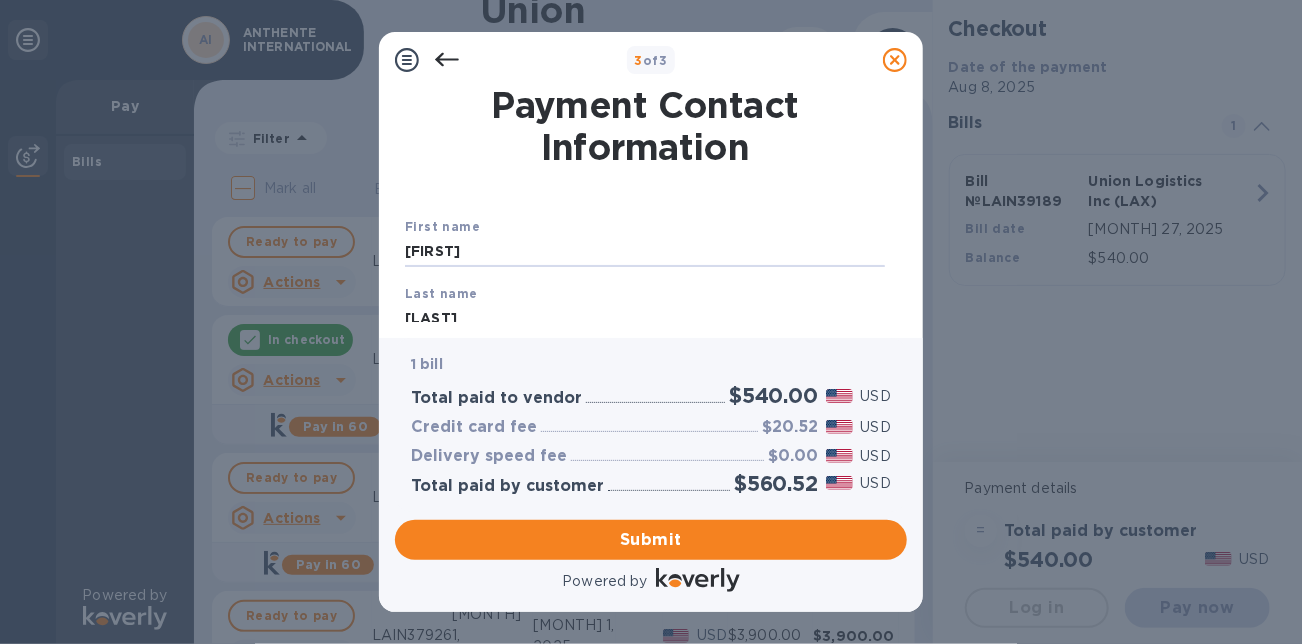 type on "[PHONE]" 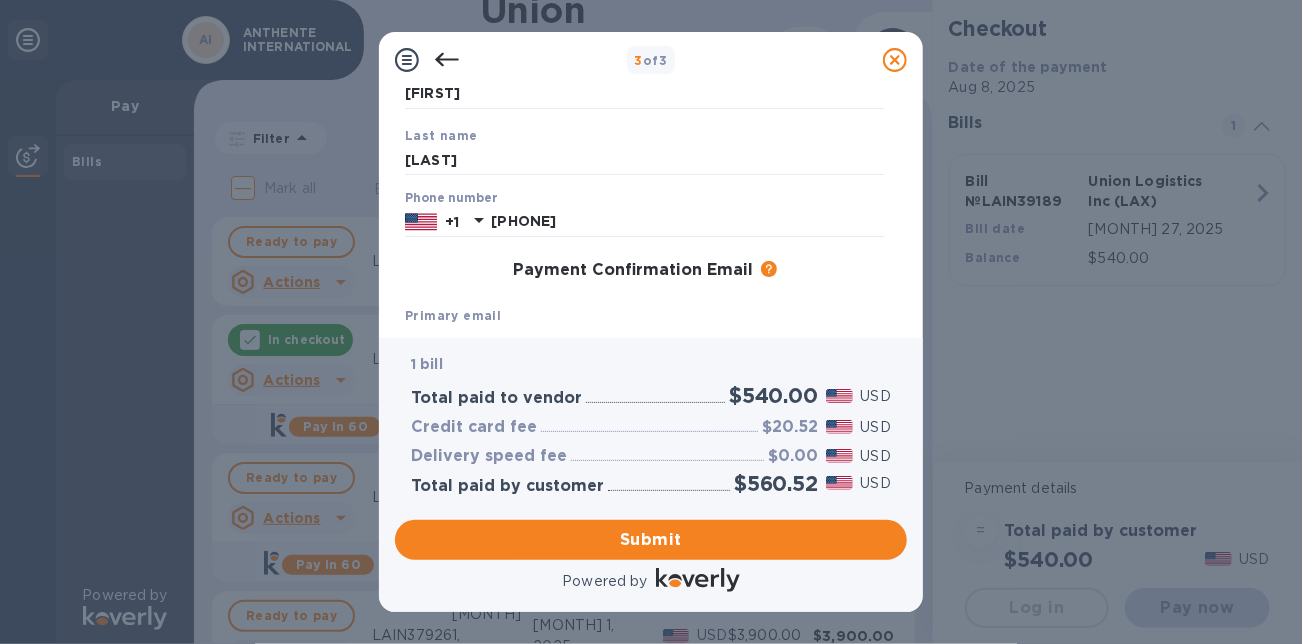 scroll, scrollTop: 164, scrollLeft: 0, axis: vertical 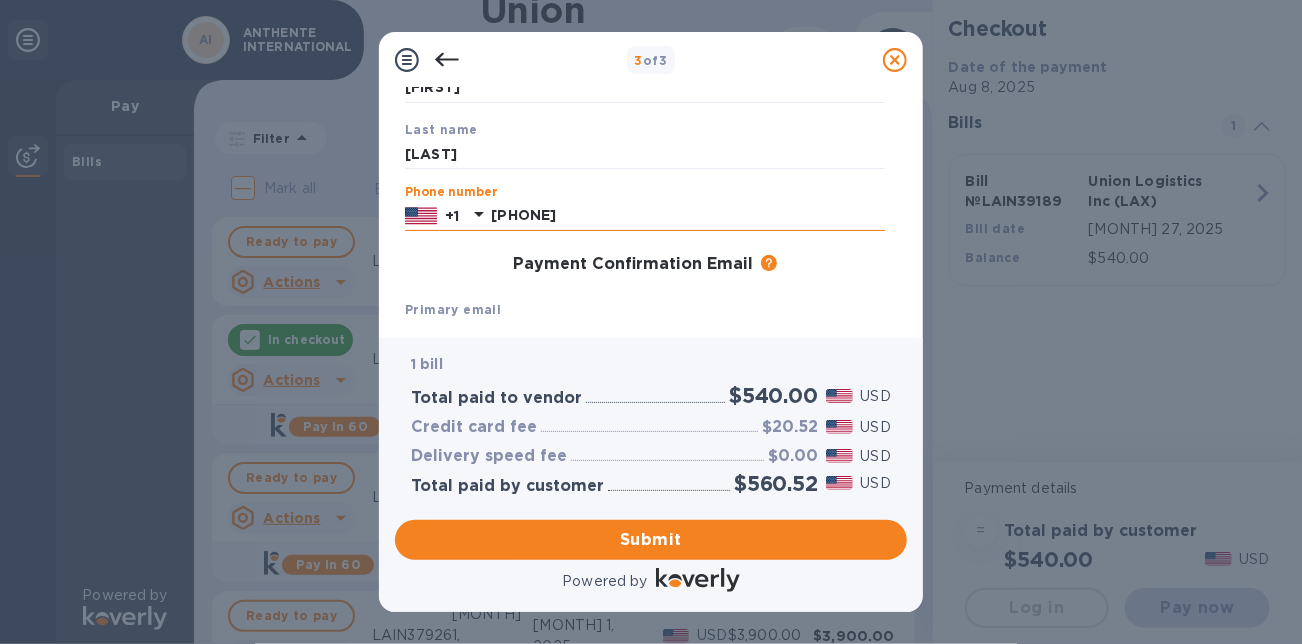 click on "[PHONE]" at bounding box center (688, 216) 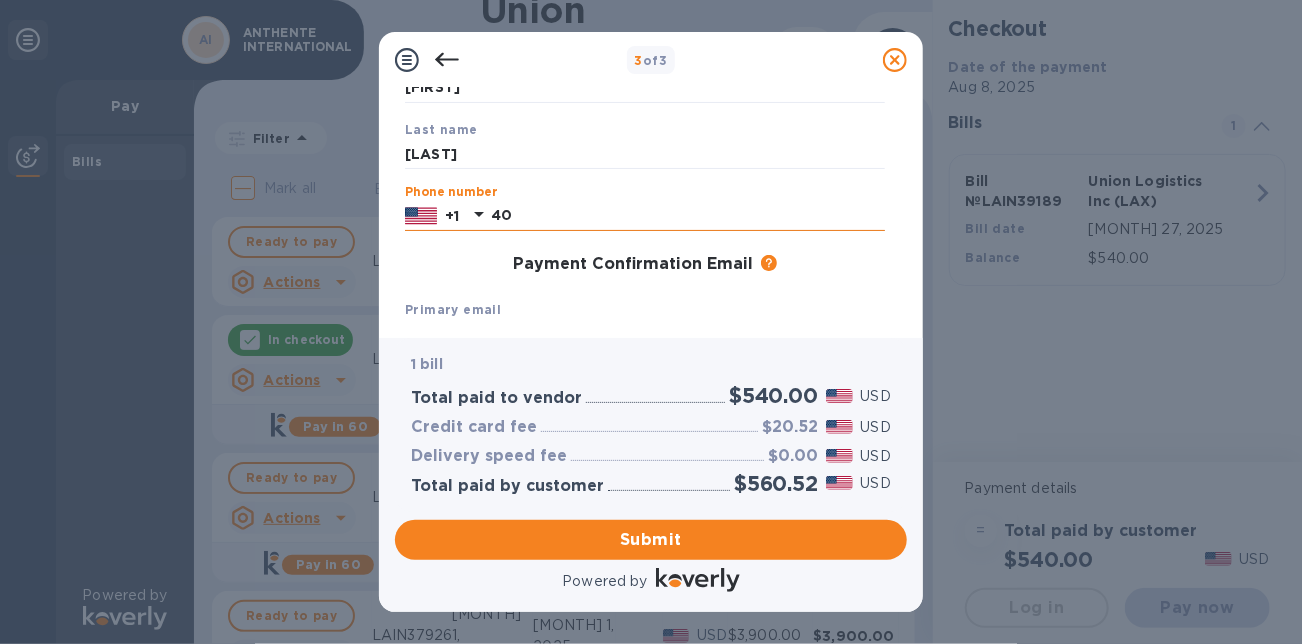 type on "4" 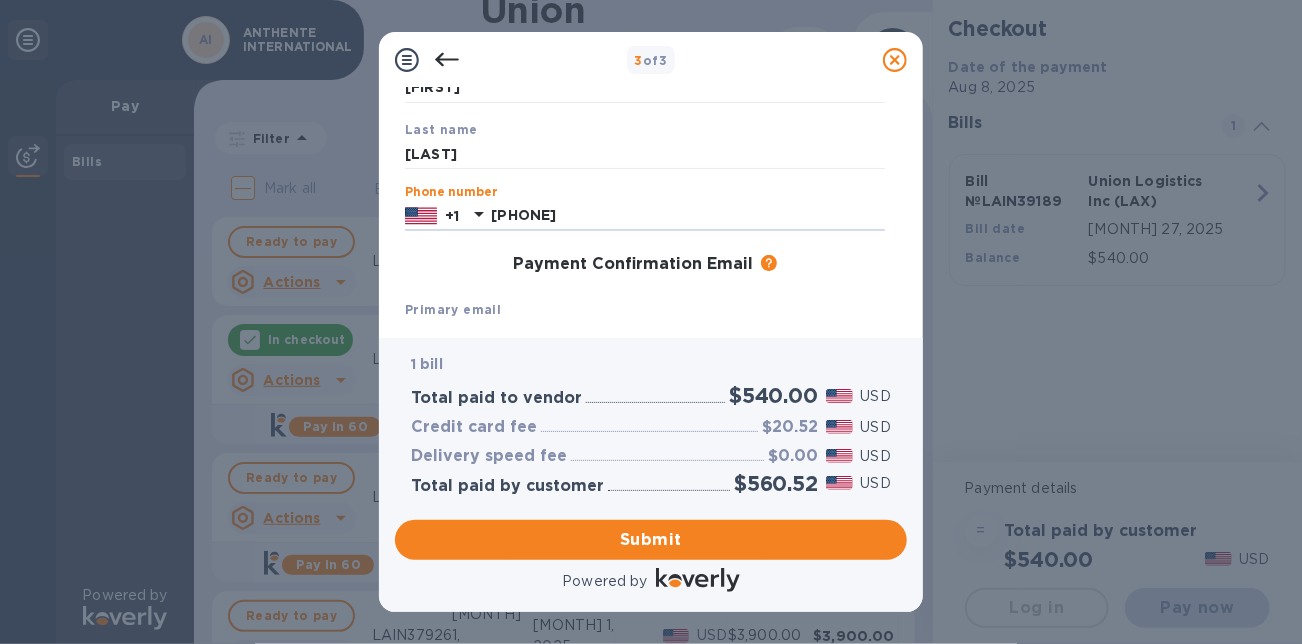 type on "[PHONE]" 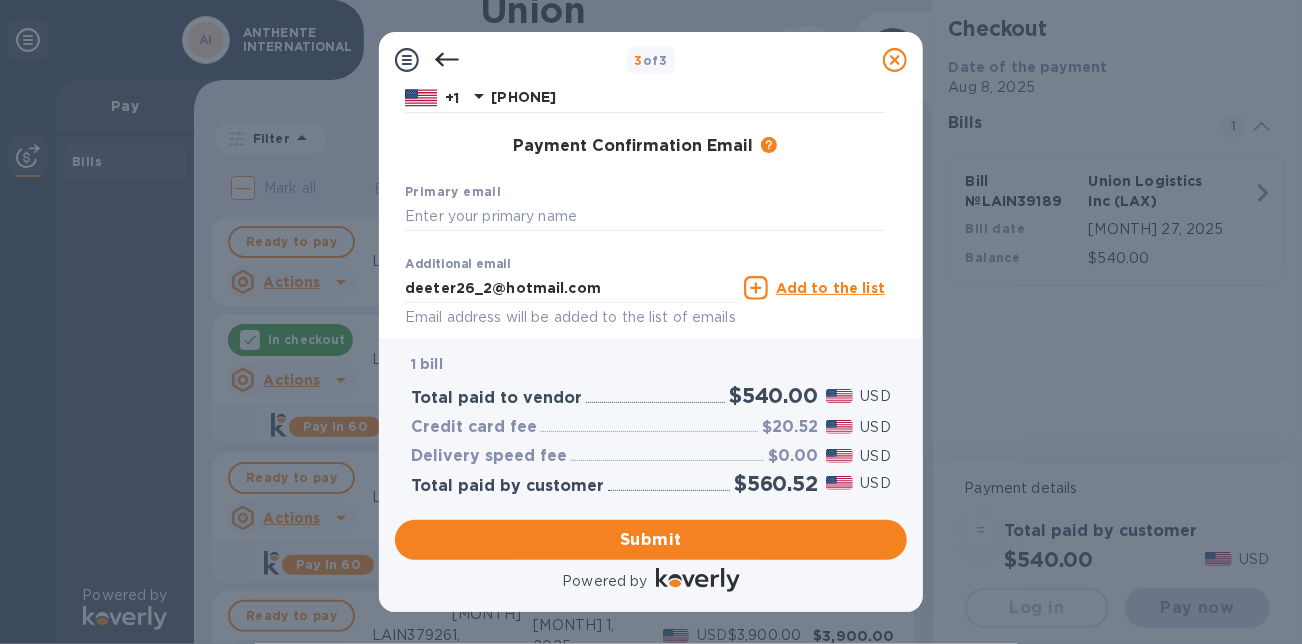 scroll, scrollTop: 291, scrollLeft: 0, axis: vertical 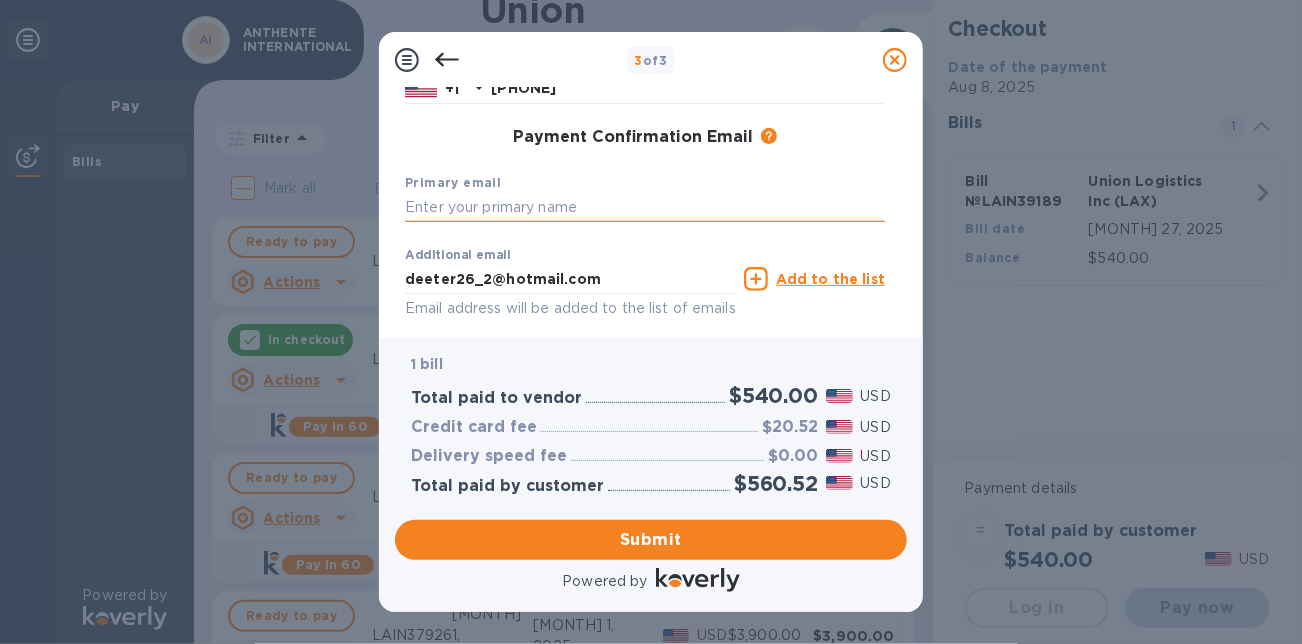 click at bounding box center [645, 208] 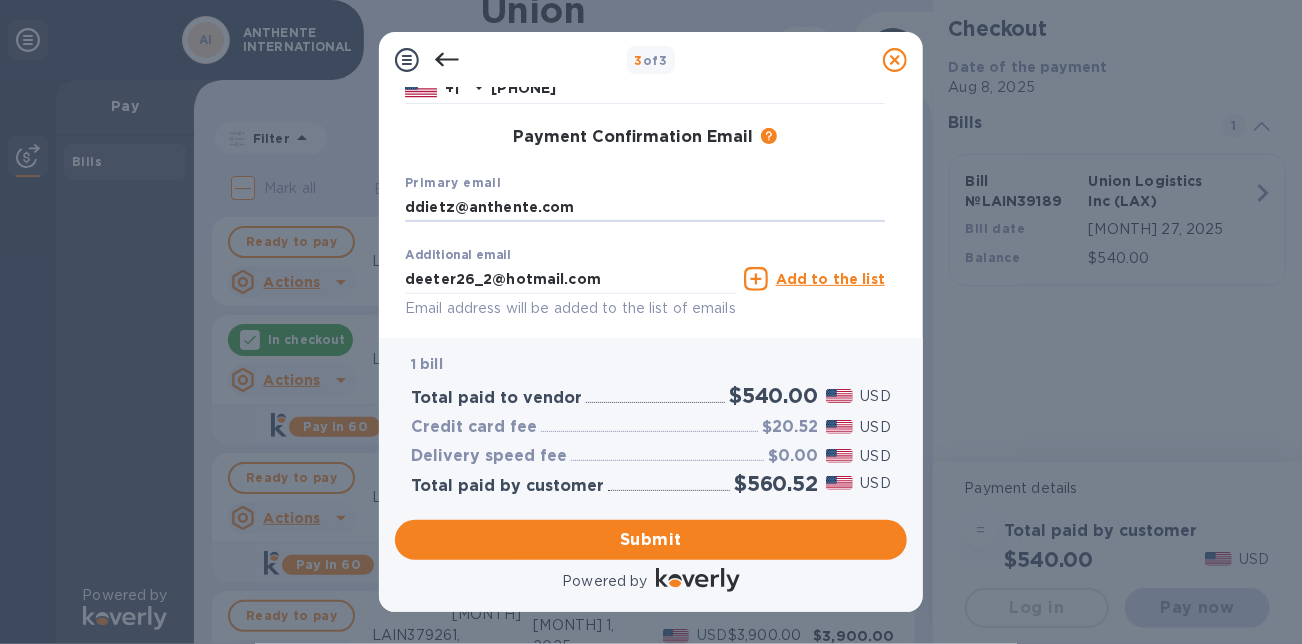 type on "ddietz@anthente.com" 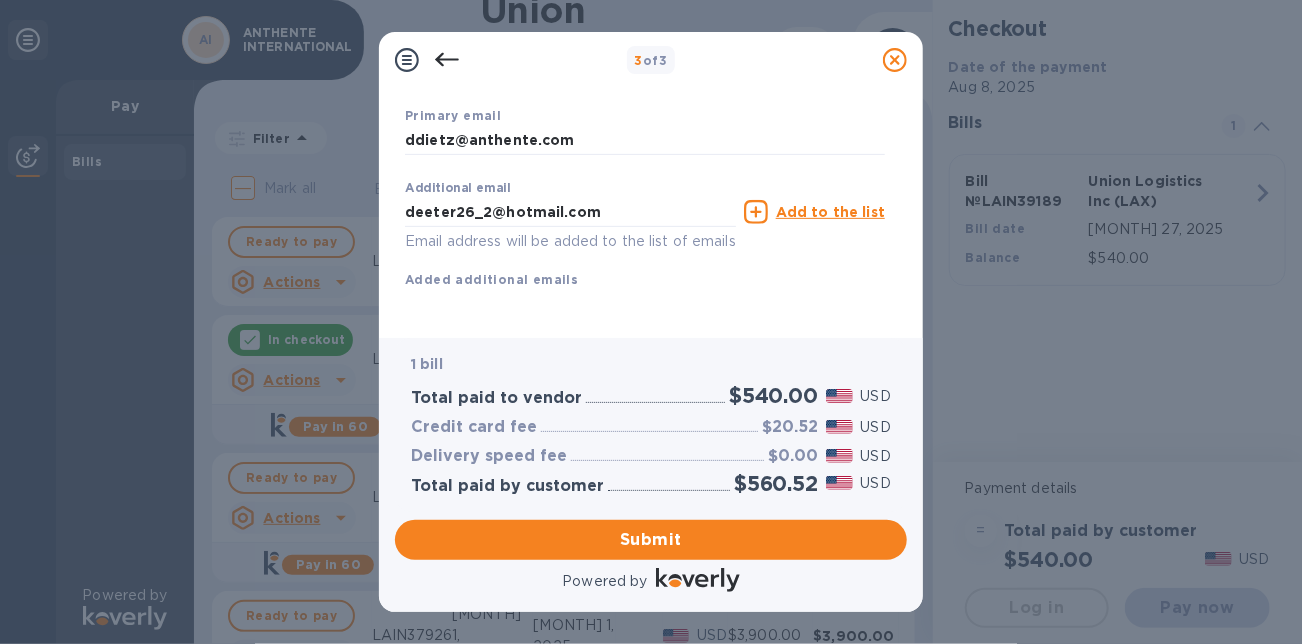 scroll, scrollTop: 411, scrollLeft: 0, axis: vertical 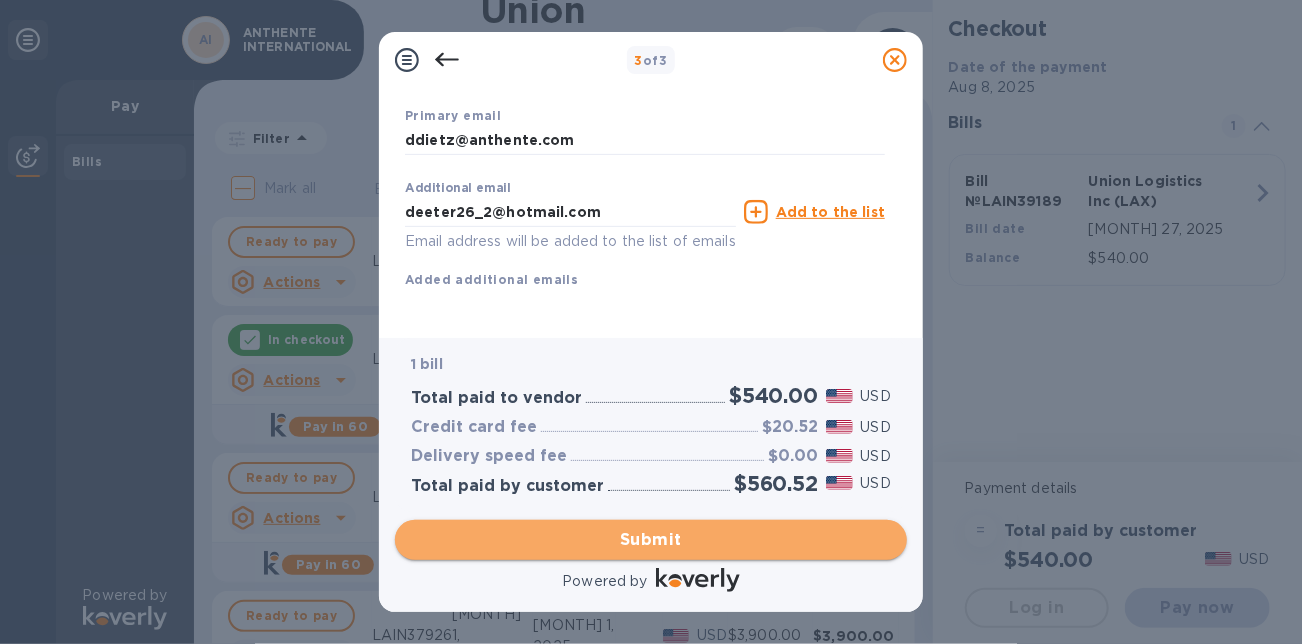 click on "Submit" at bounding box center [651, 540] 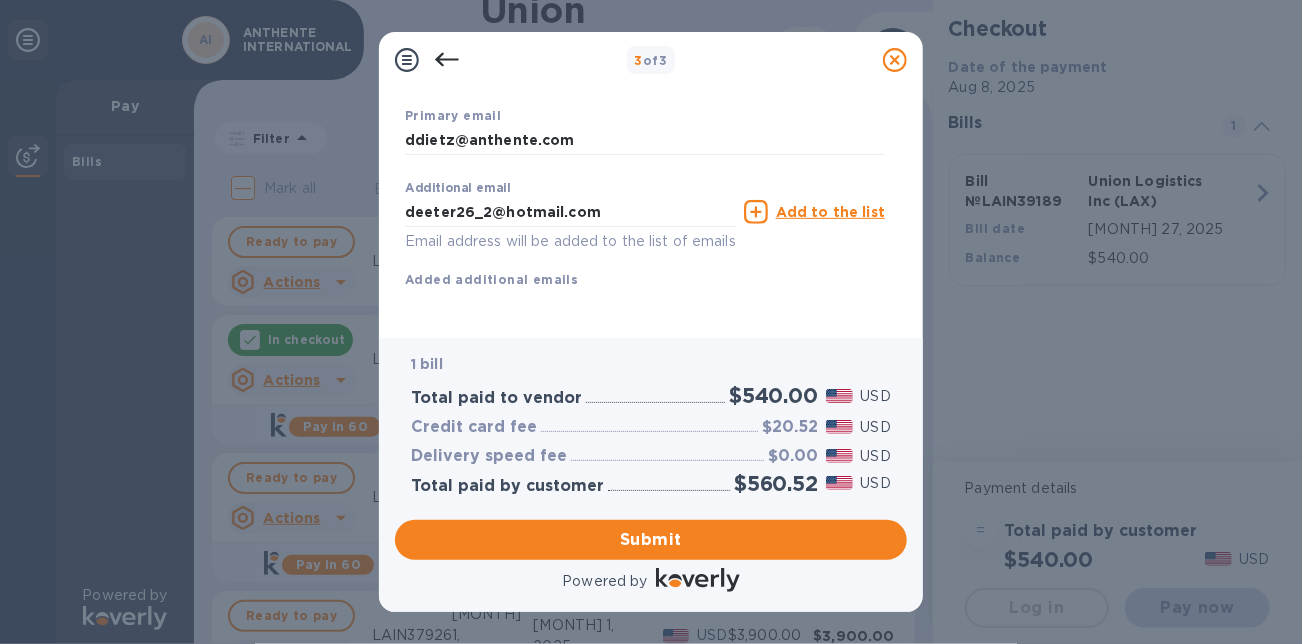 scroll, scrollTop: 0, scrollLeft: 0, axis: both 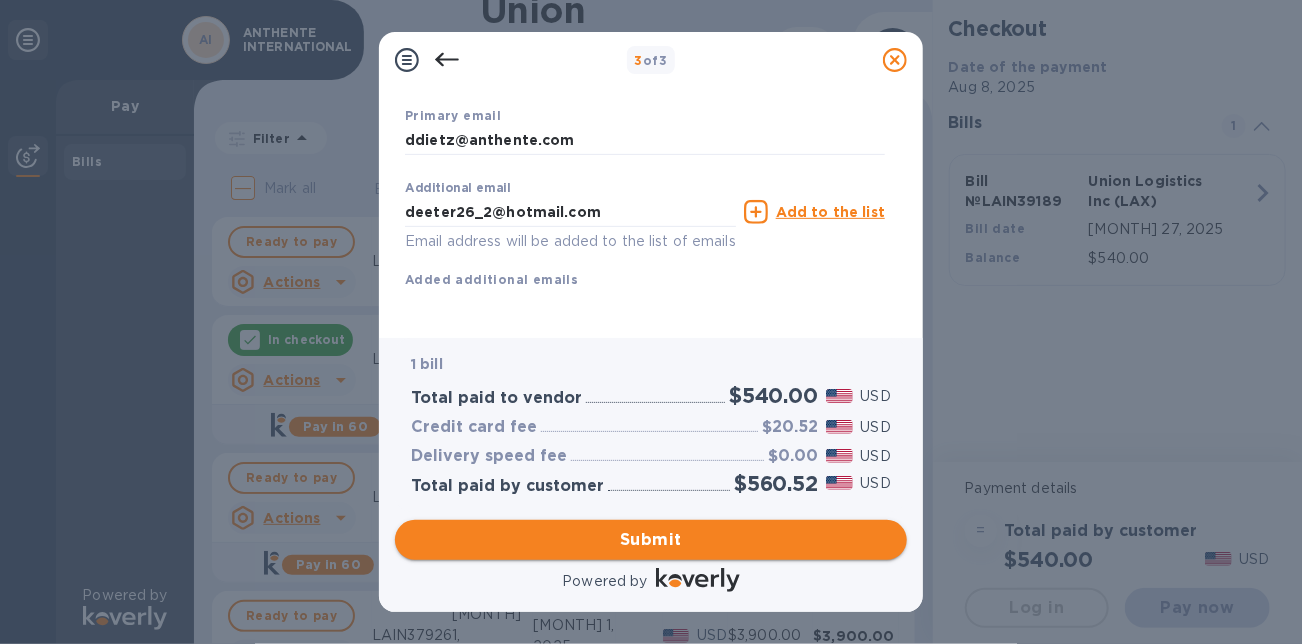 click on "Submit" at bounding box center [651, 540] 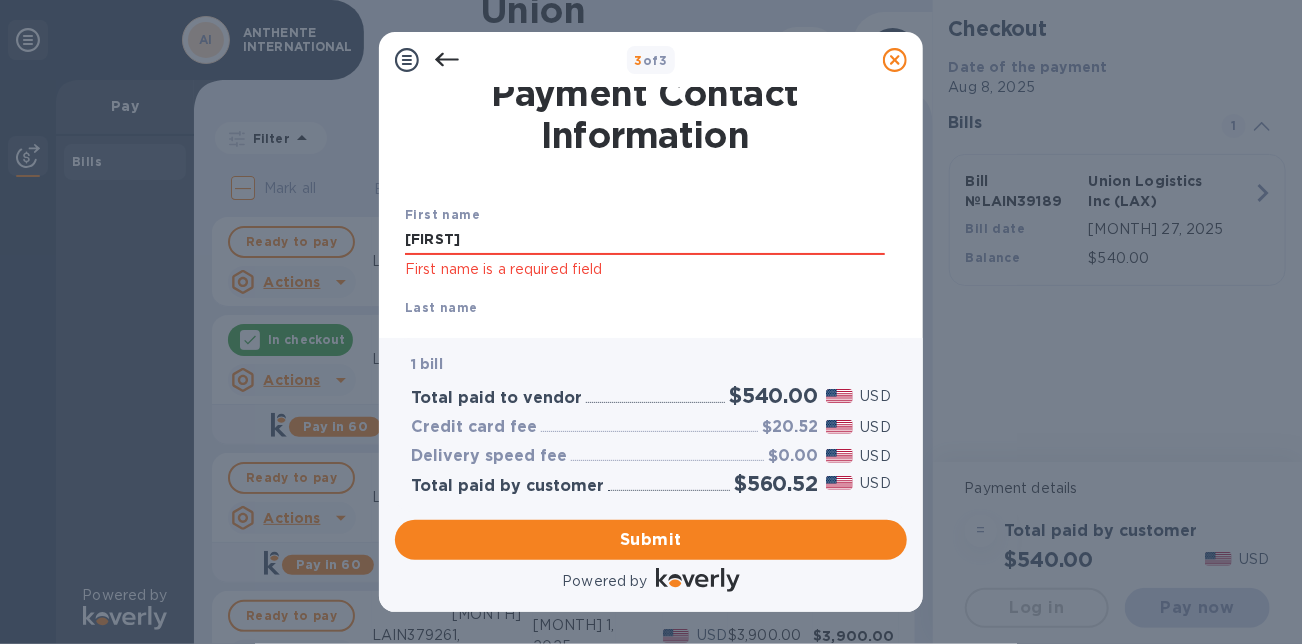 scroll, scrollTop: 0, scrollLeft: 0, axis: both 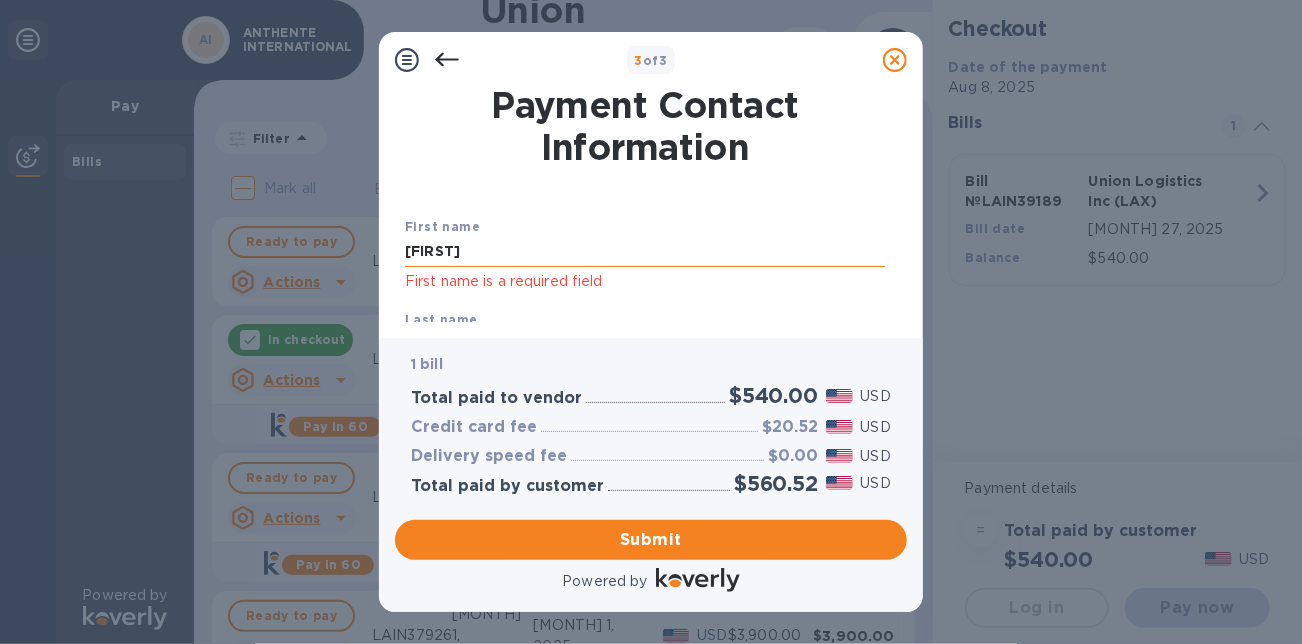 click on "[FIRST]" at bounding box center [645, 252] 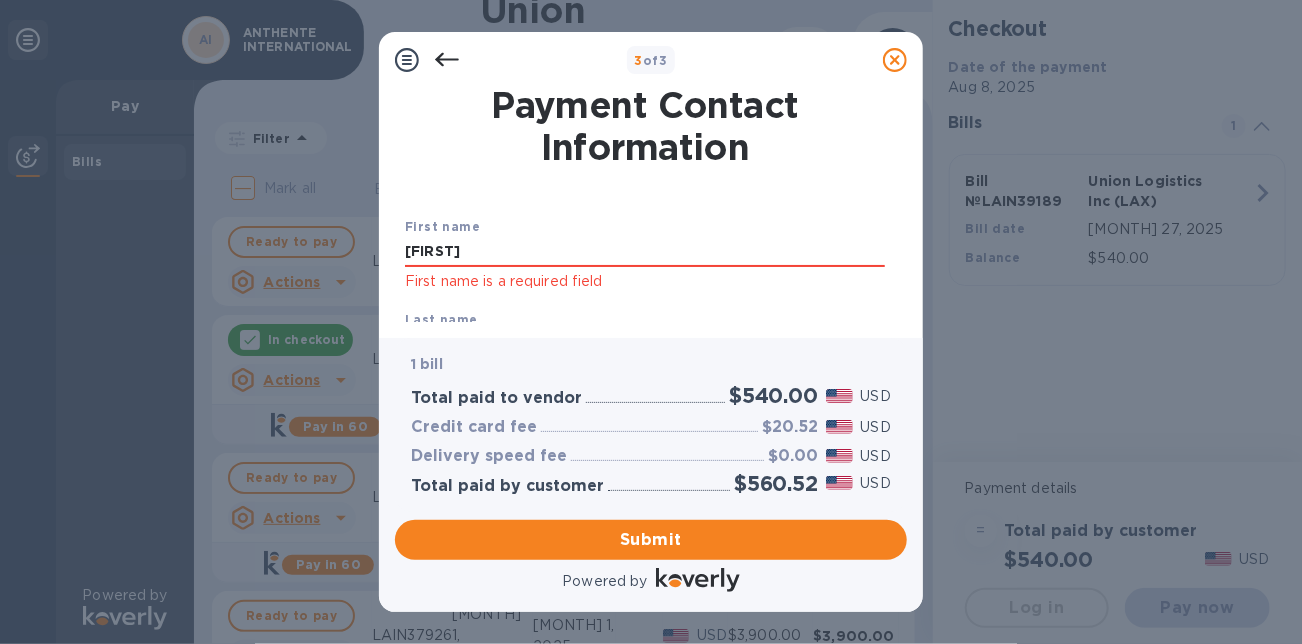 click on "First name is a required field" 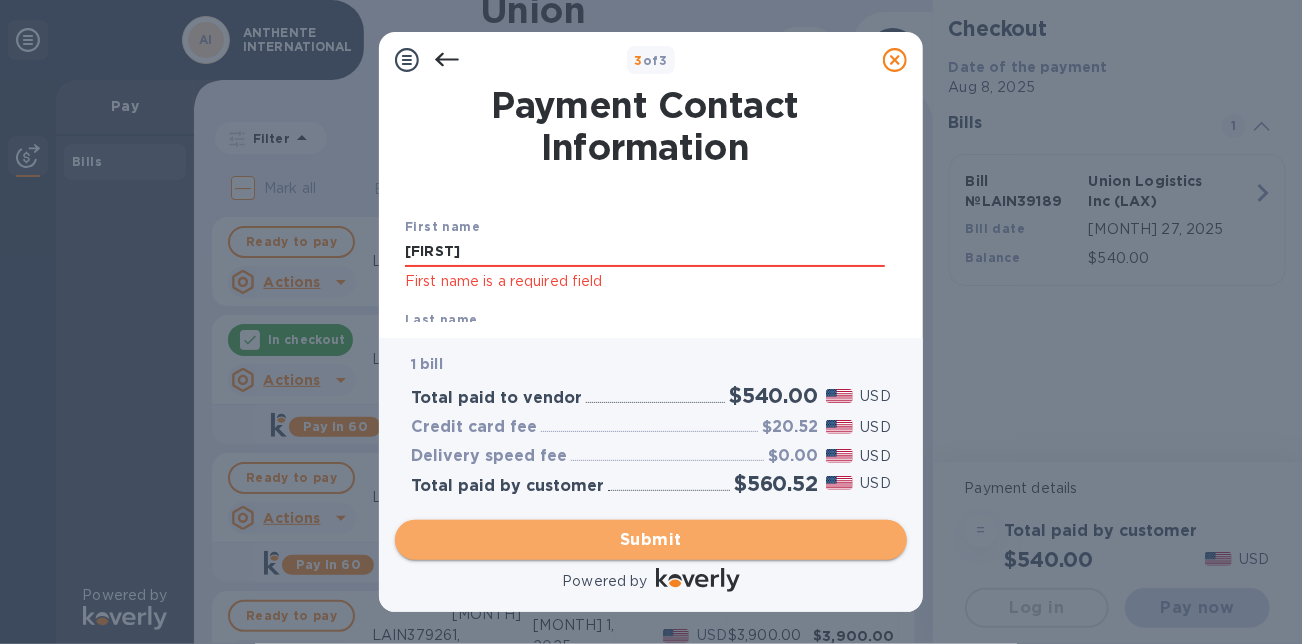 click on "Submit" at bounding box center (651, 540) 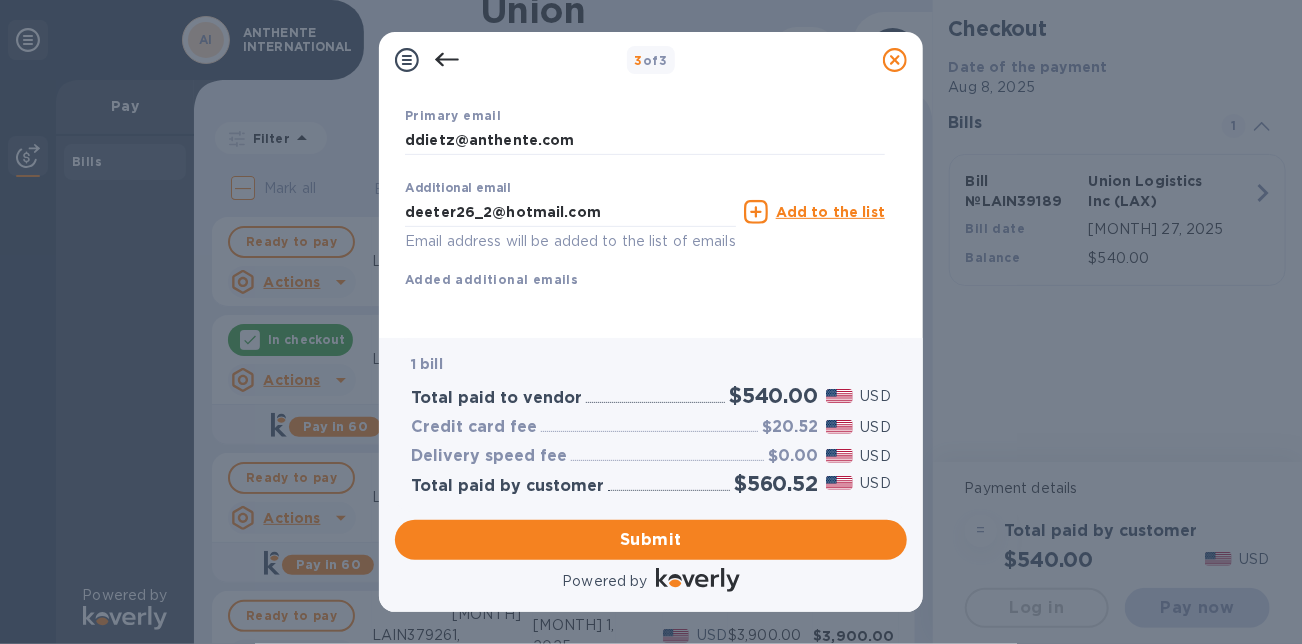 scroll, scrollTop: 437, scrollLeft: 0, axis: vertical 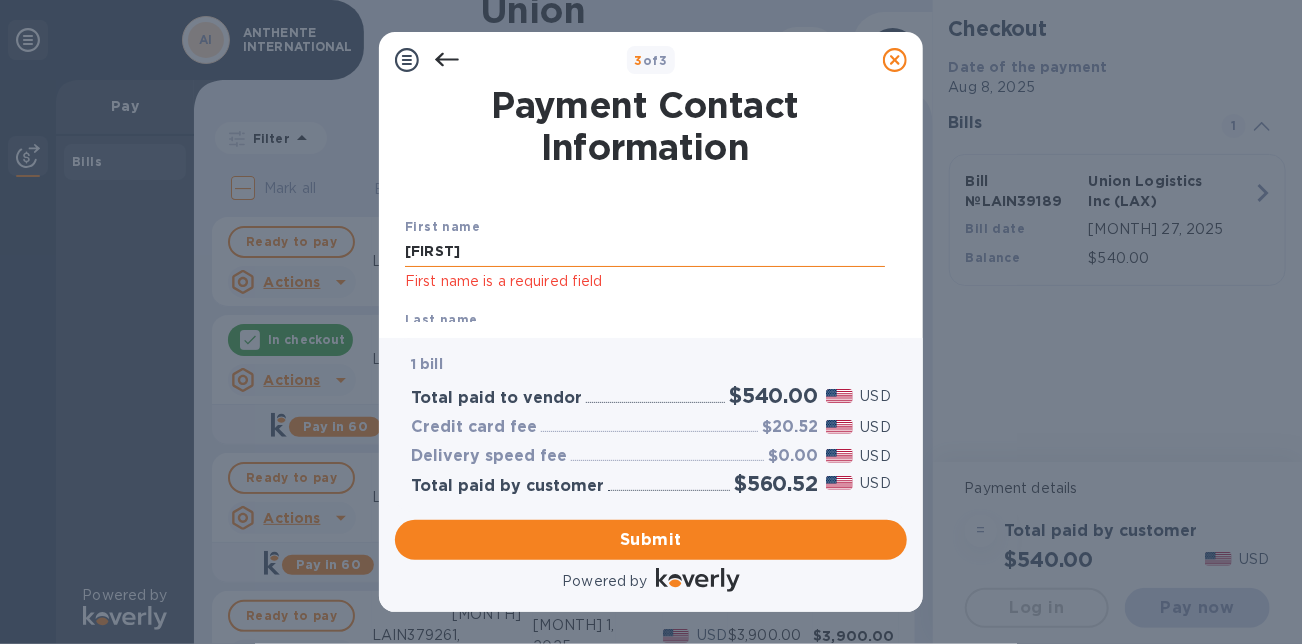 click on "[FIRST]" at bounding box center (645, 252) 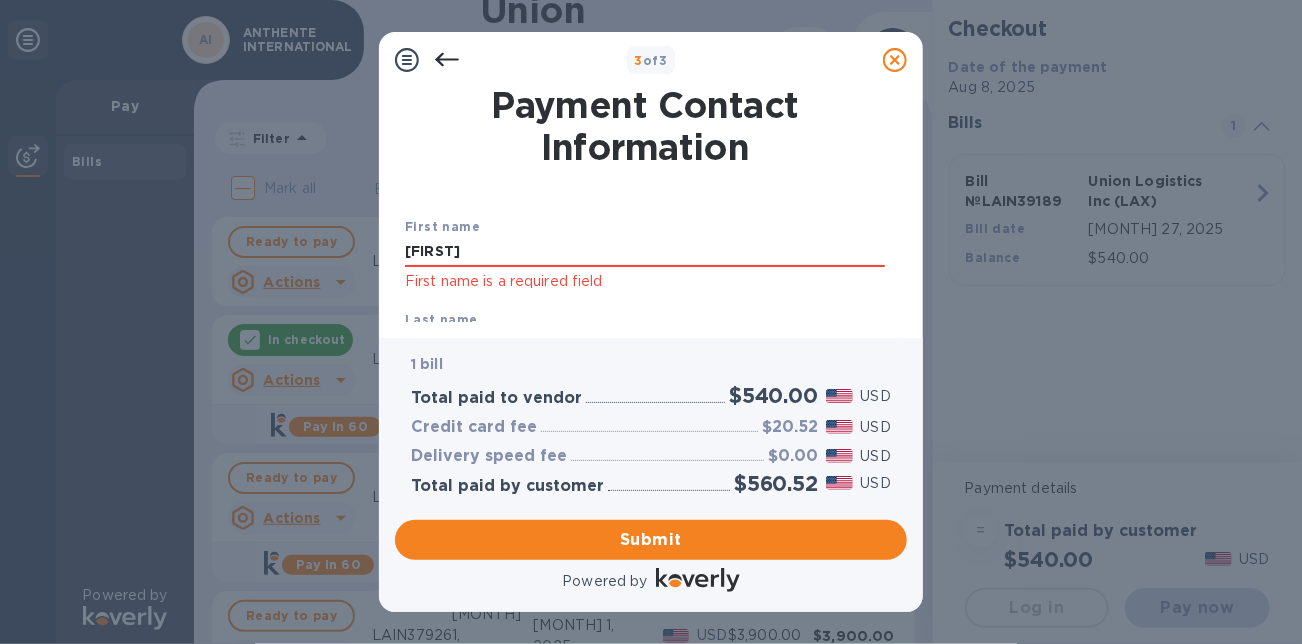 type on "[FIRST]" 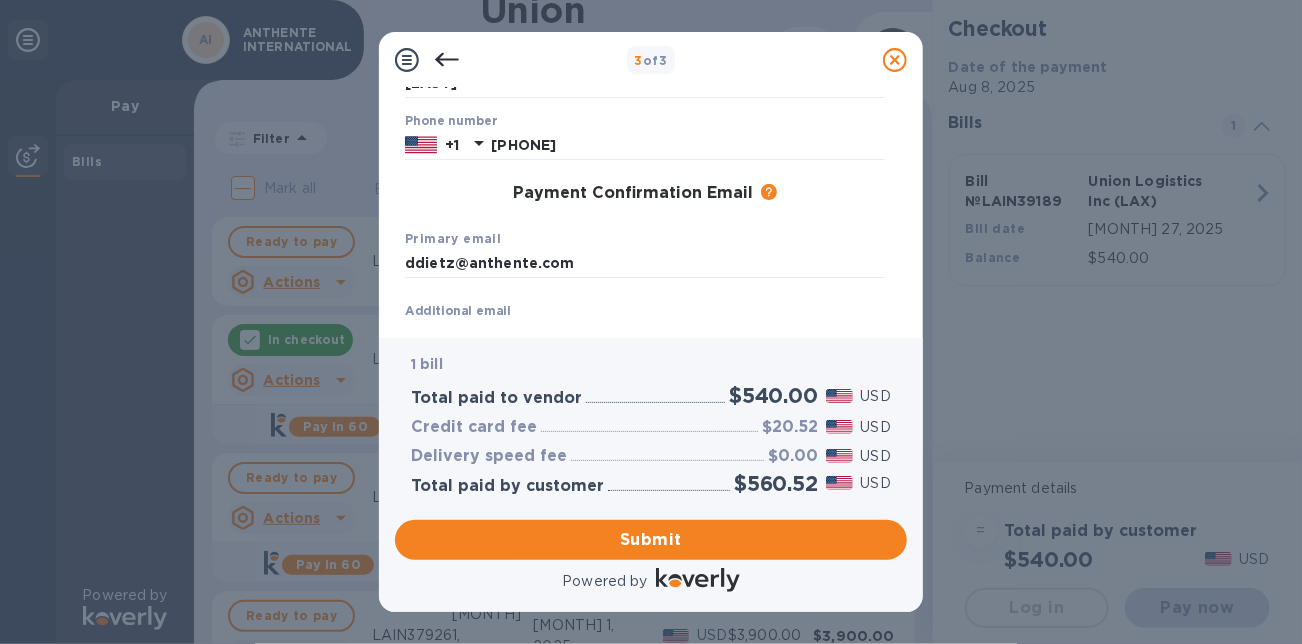 scroll, scrollTop: 267, scrollLeft: 0, axis: vertical 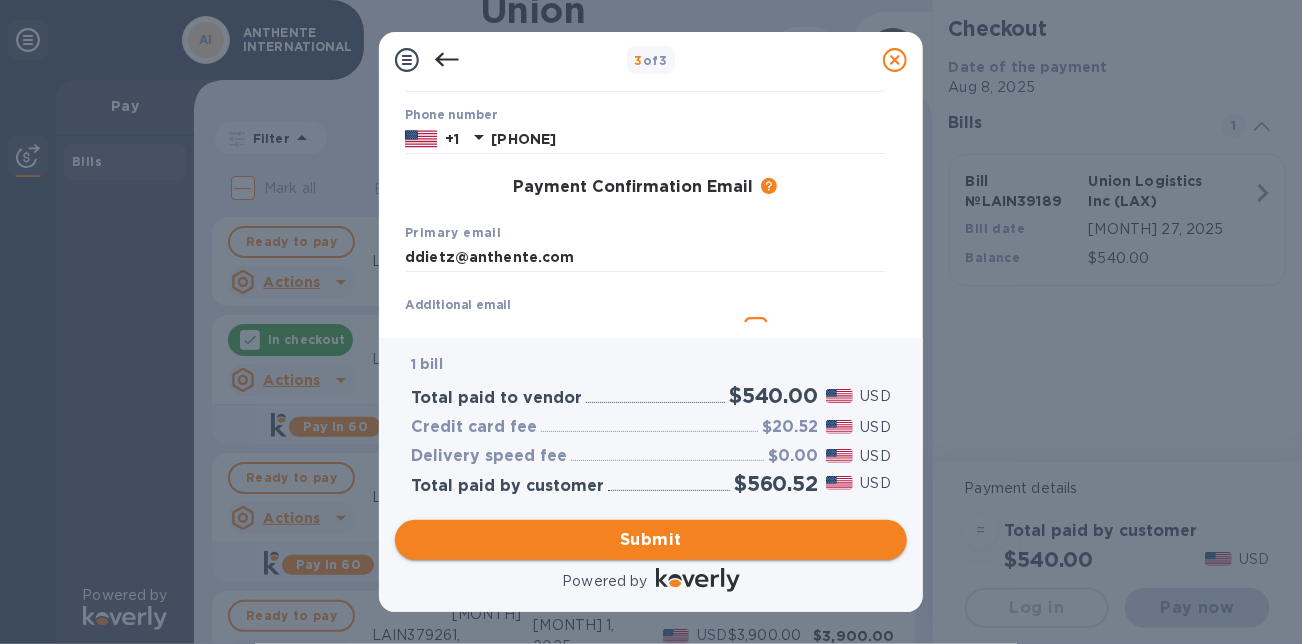 click on "Submit" at bounding box center (651, 540) 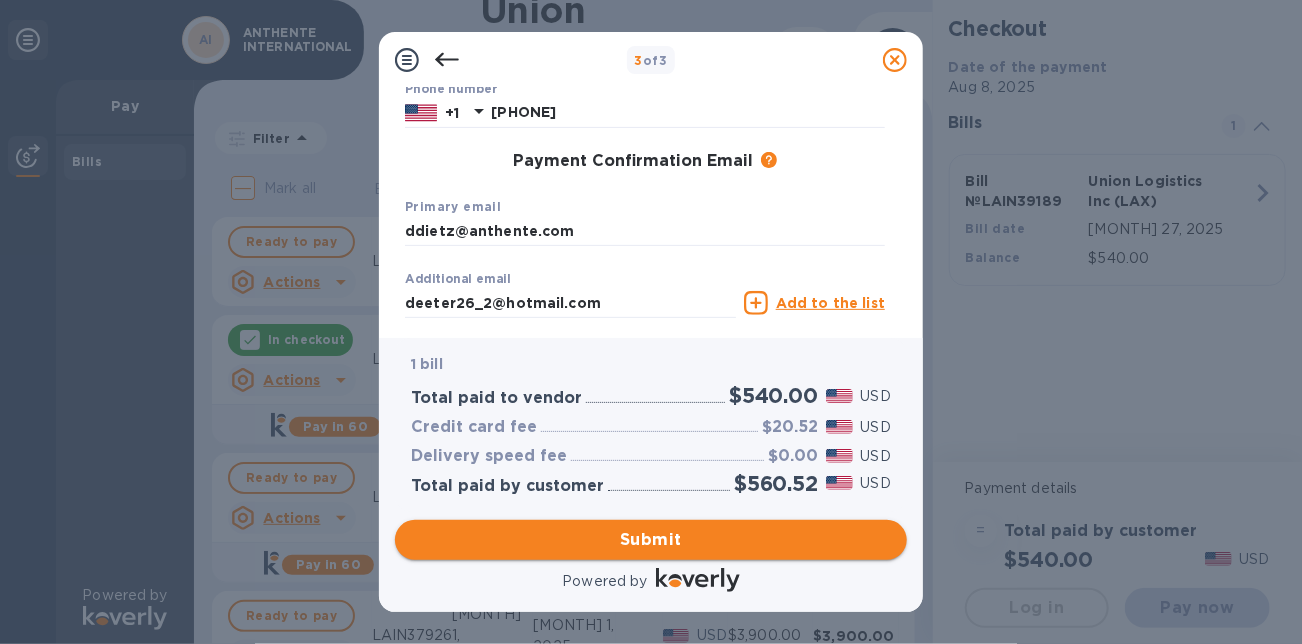 scroll, scrollTop: 240, scrollLeft: 0, axis: vertical 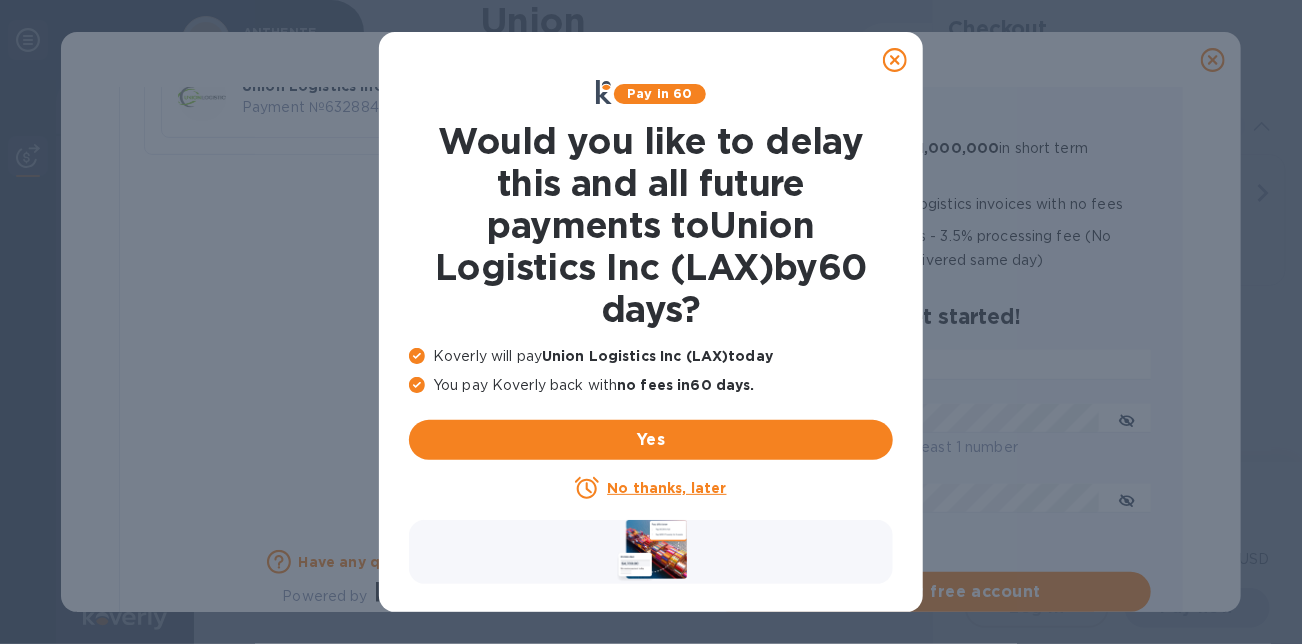 click 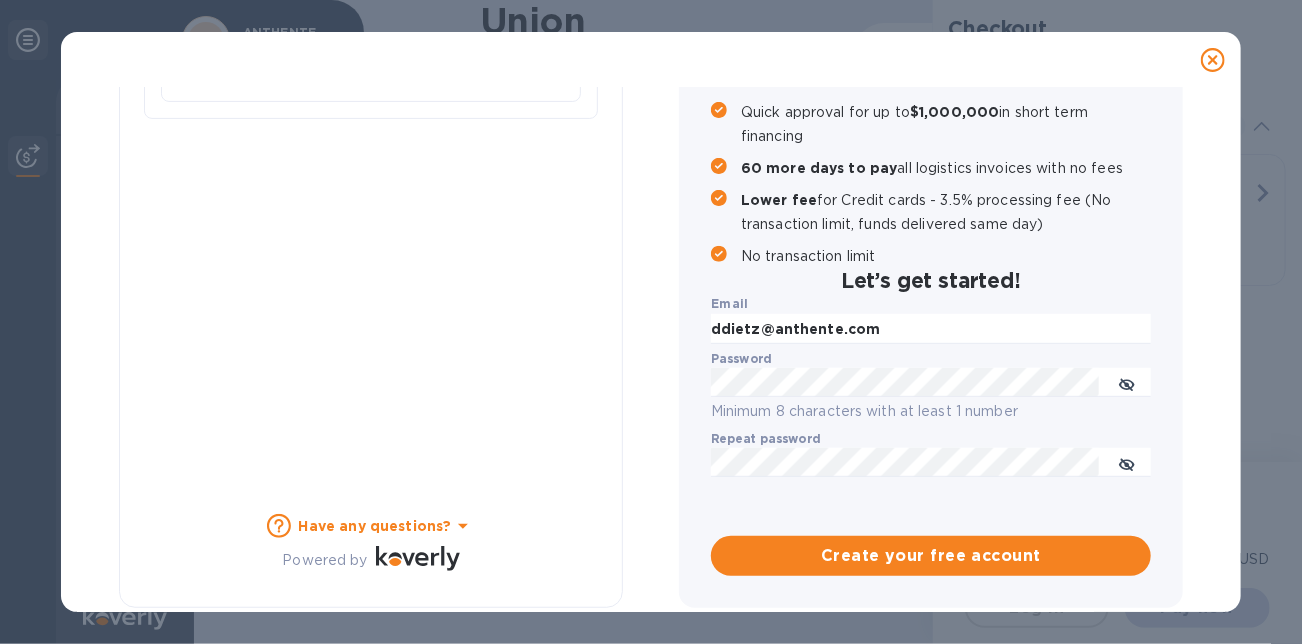 scroll, scrollTop: 284, scrollLeft: 0, axis: vertical 